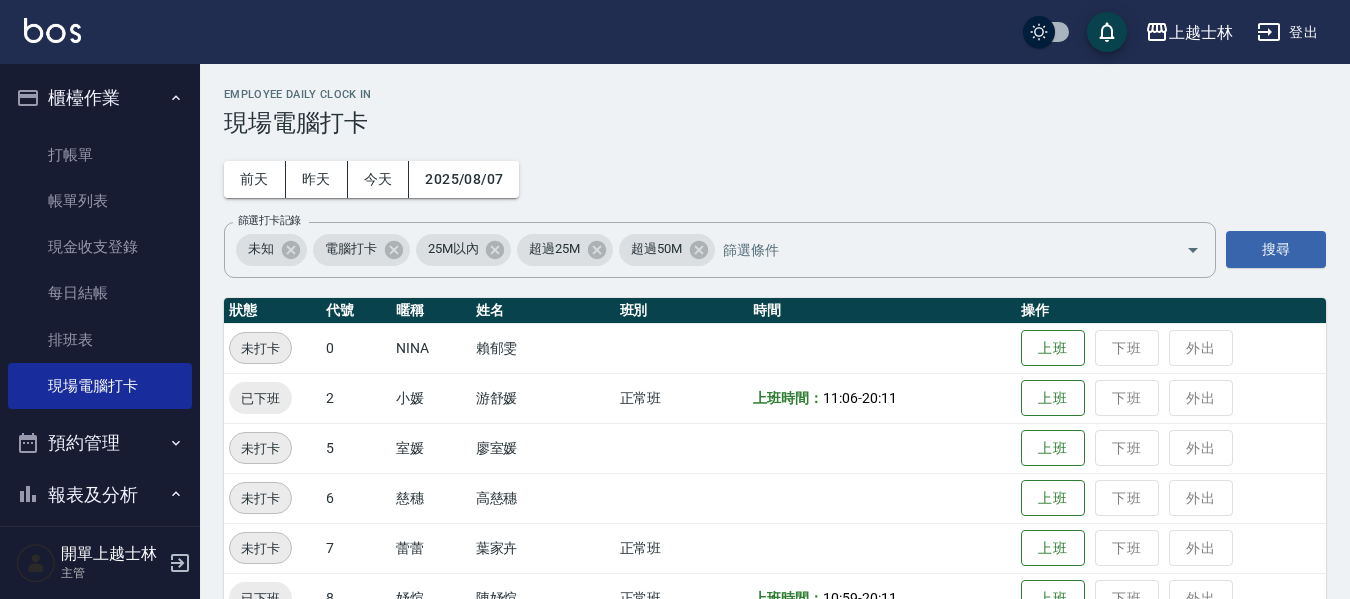 scroll, scrollTop: 200, scrollLeft: 0, axis: vertical 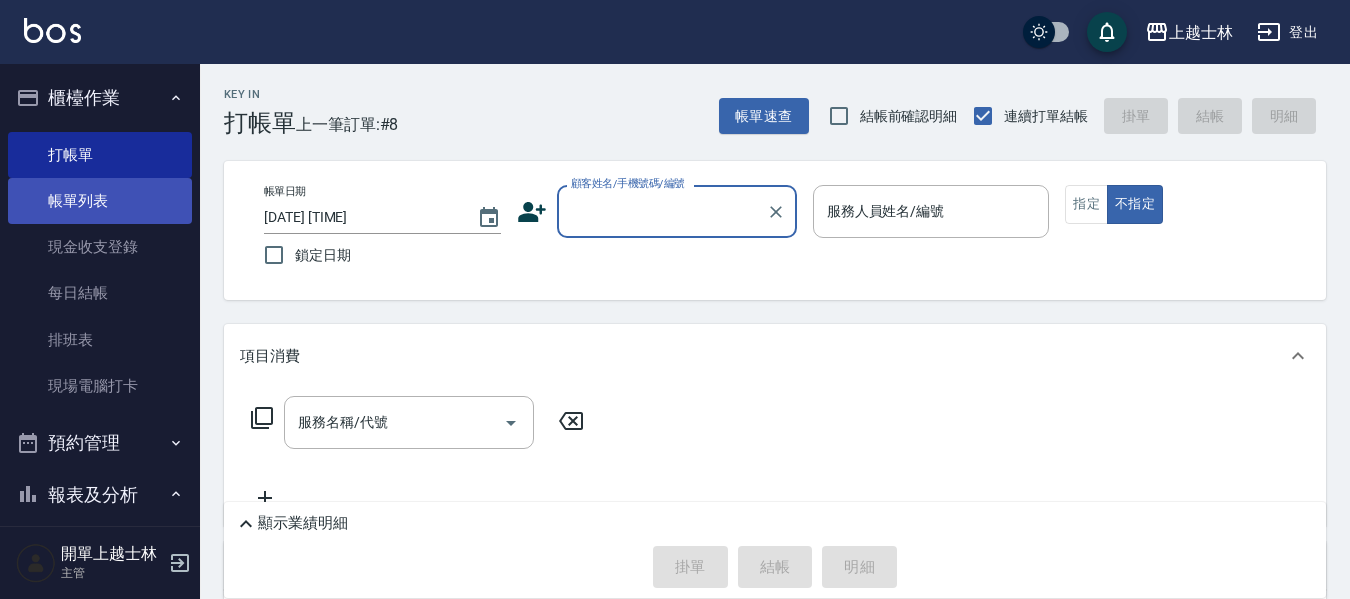 click on "帳單列表" at bounding box center [100, 201] 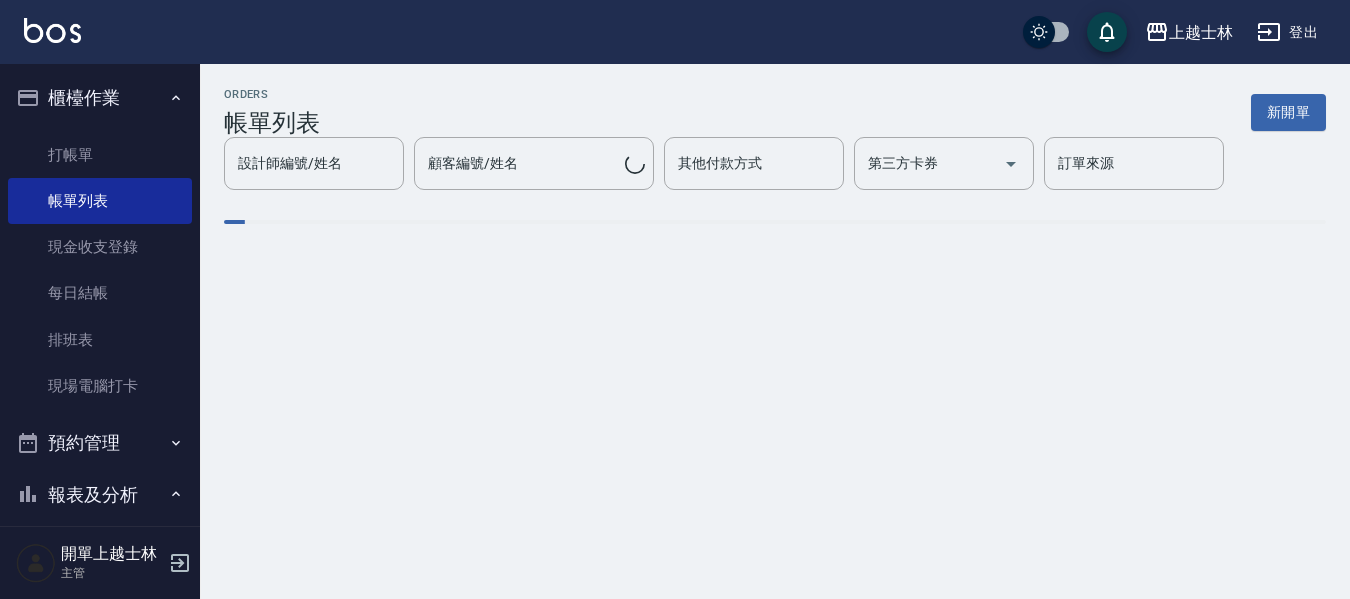 scroll, scrollTop: 0, scrollLeft: 0, axis: both 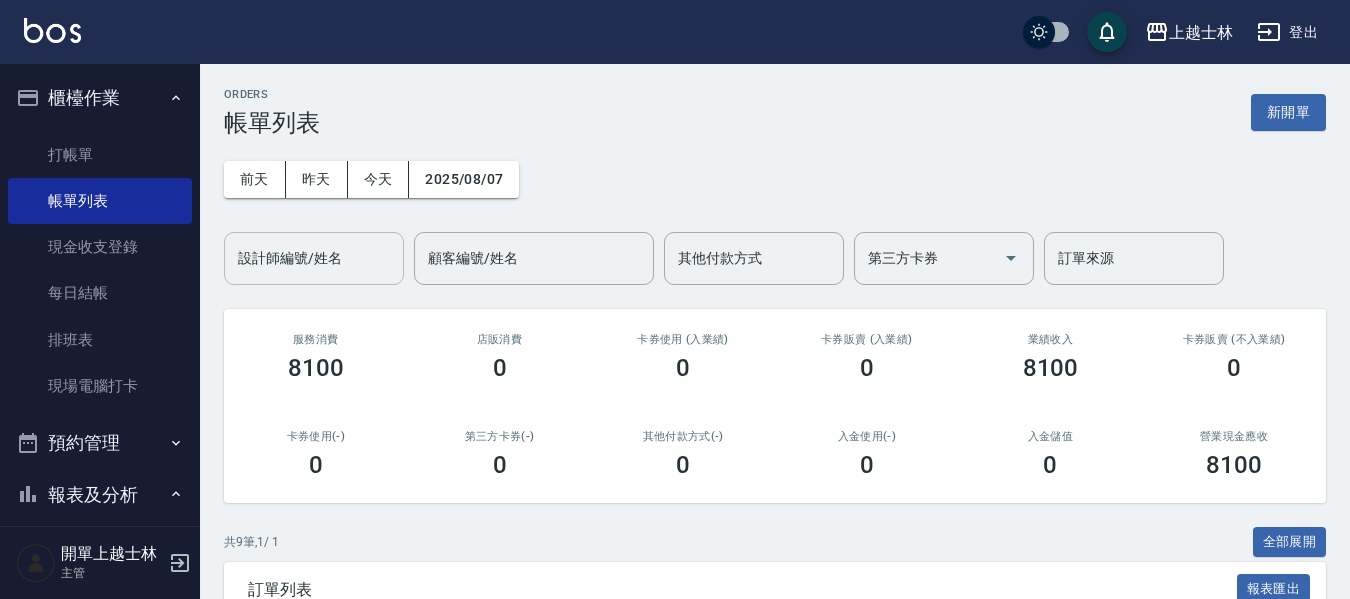 click on "設計師編號/姓名" at bounding box center [314, 258] 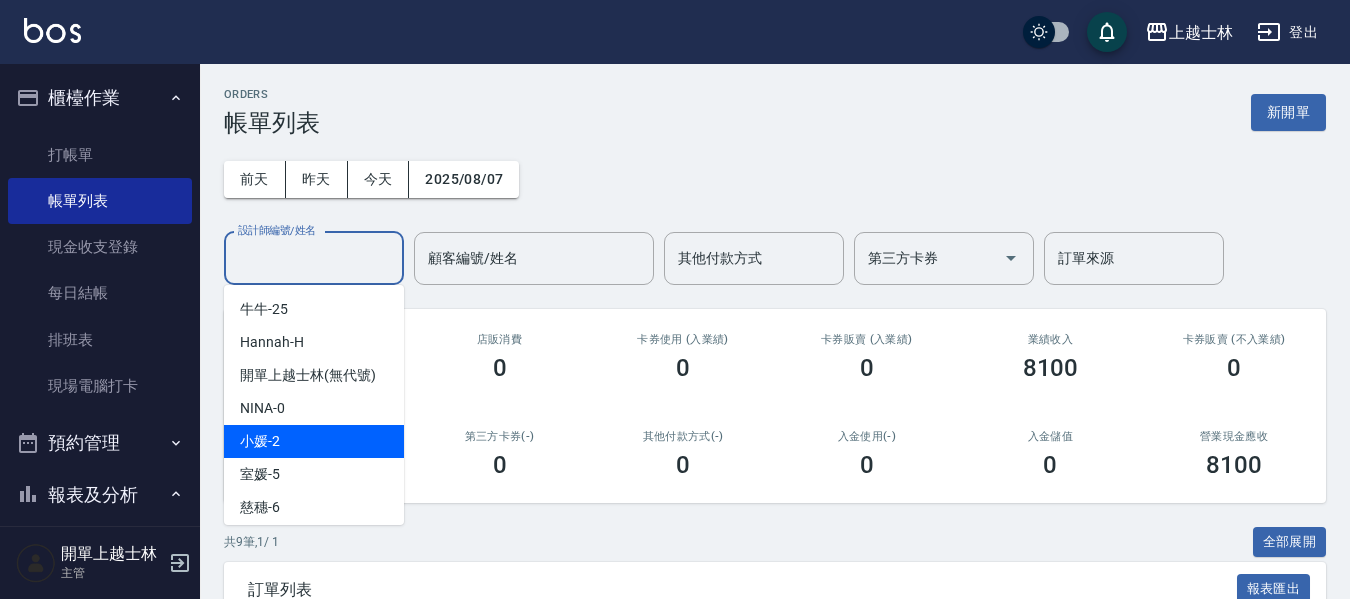 click on "小媛 -2" at bounding box center (314, 441) 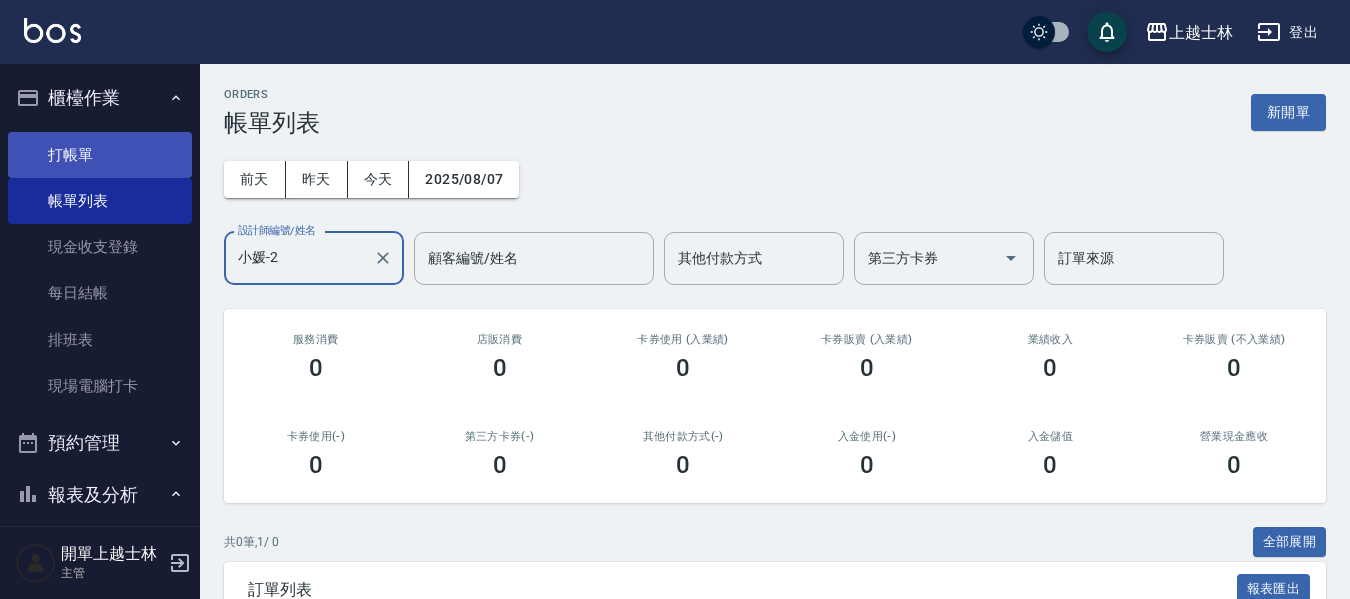 click on "打帳單" at bounding box center [100, 155] 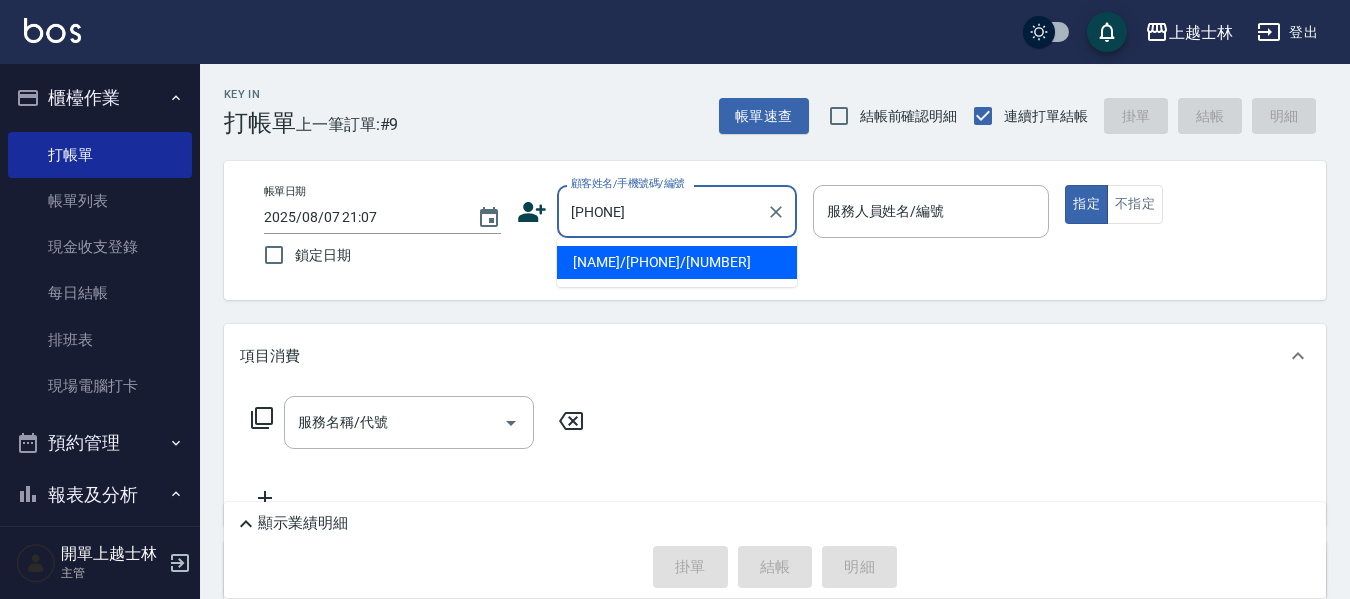 type on "[NAME]/[PHONE]/[NUMBER]" 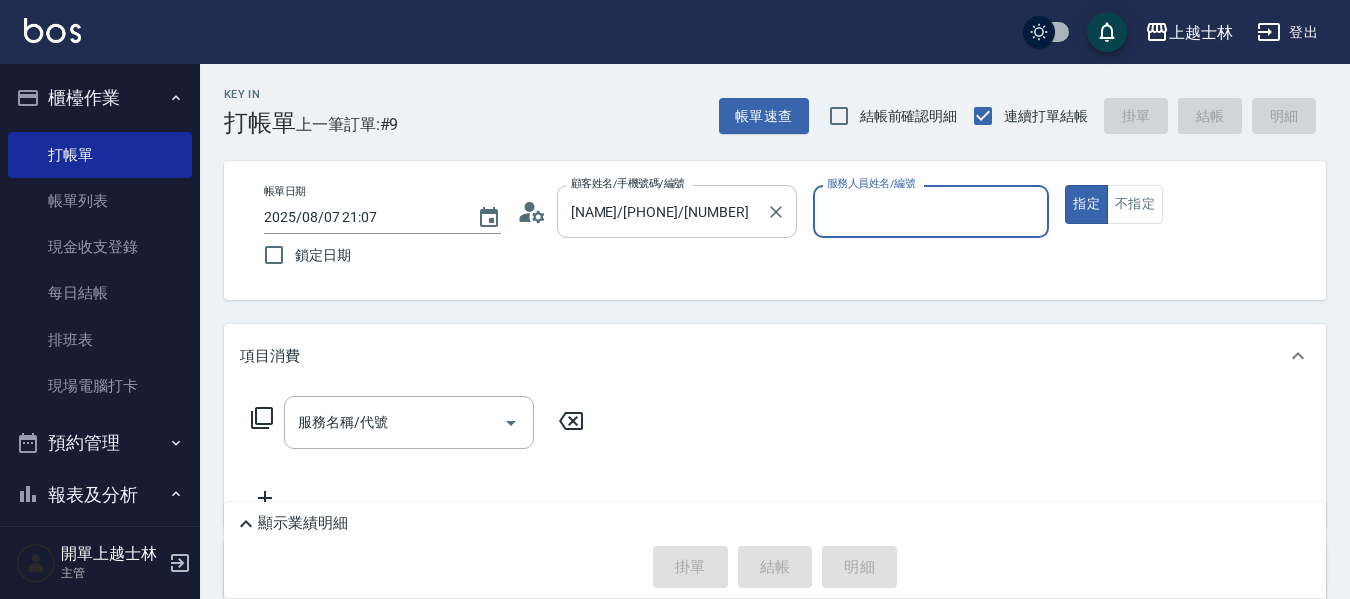 type on "小媛-2" 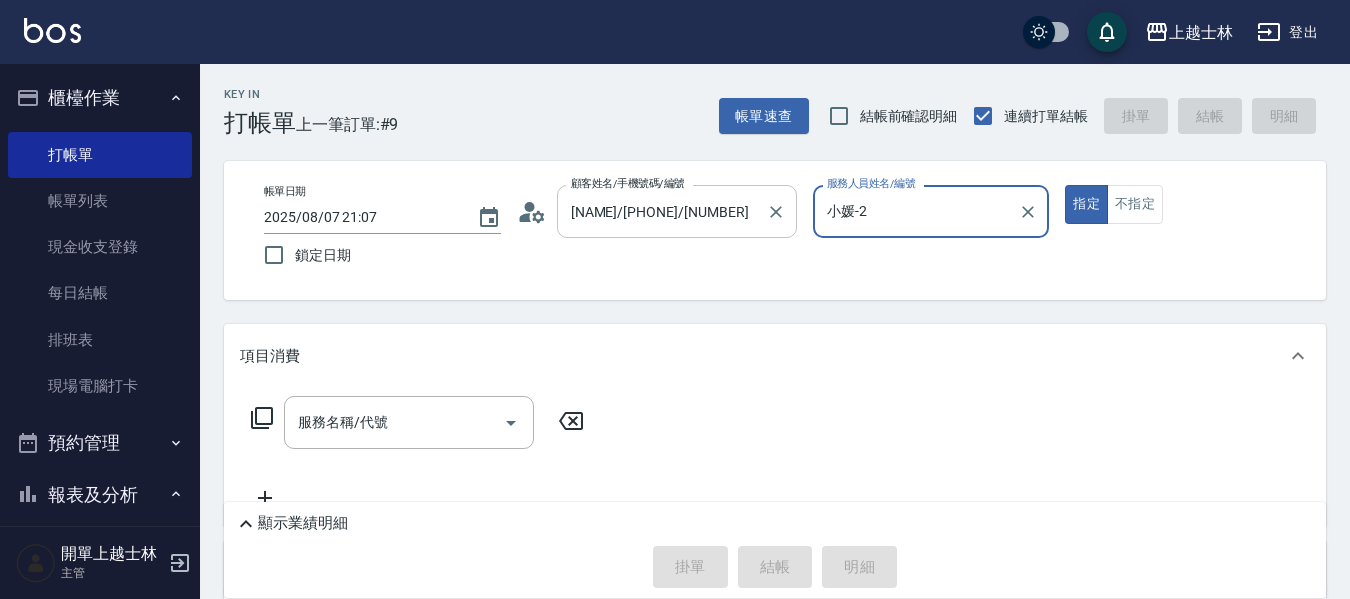 click on "指定" at bounding box center [1086, 204] 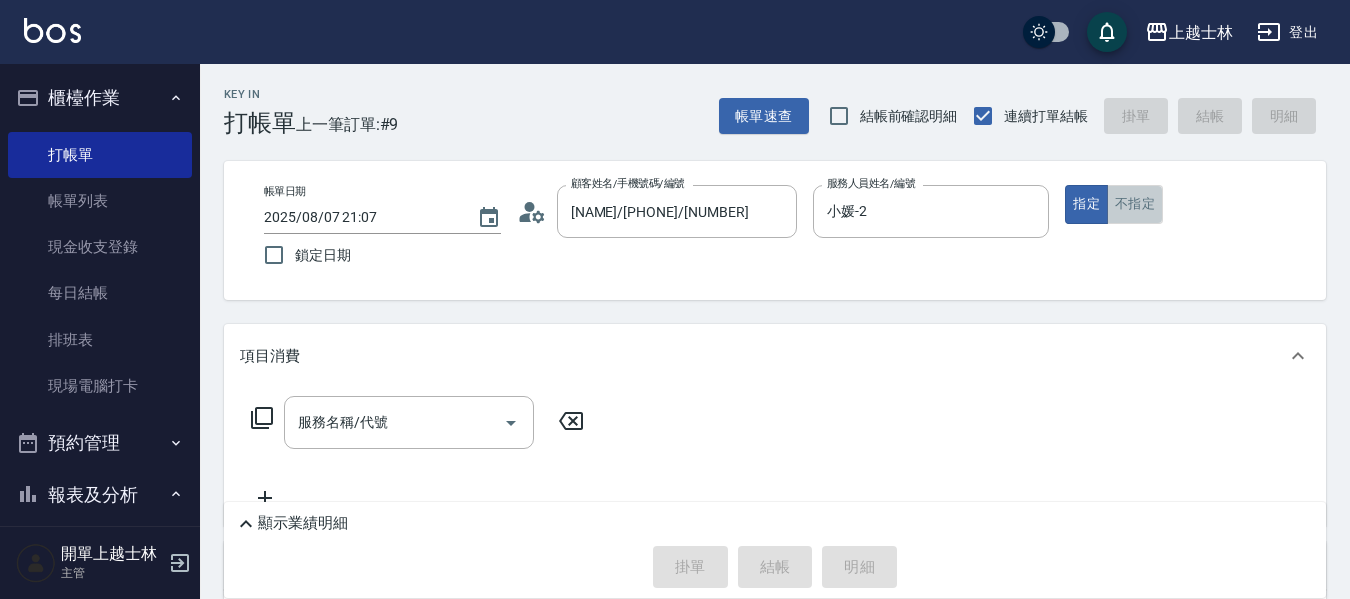 click on "不指定" at bounding box center [1135, 204] 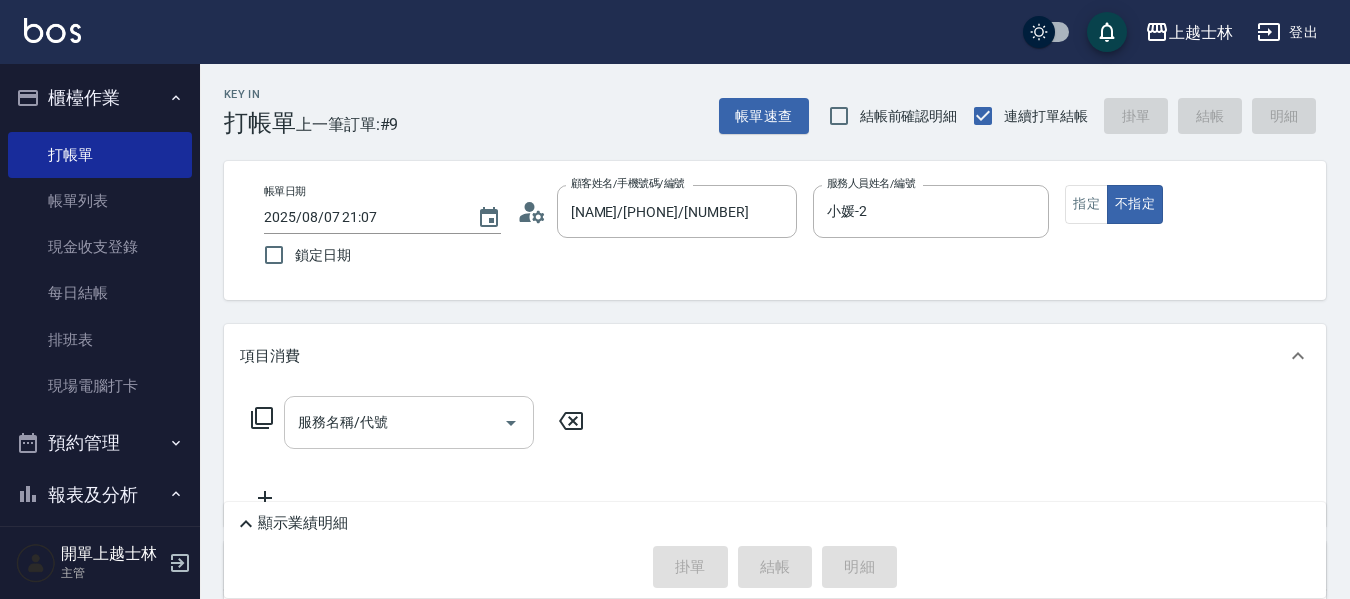 click on "服務名稱/代號 服務名稱/代號" at bounding box center (409, 422) 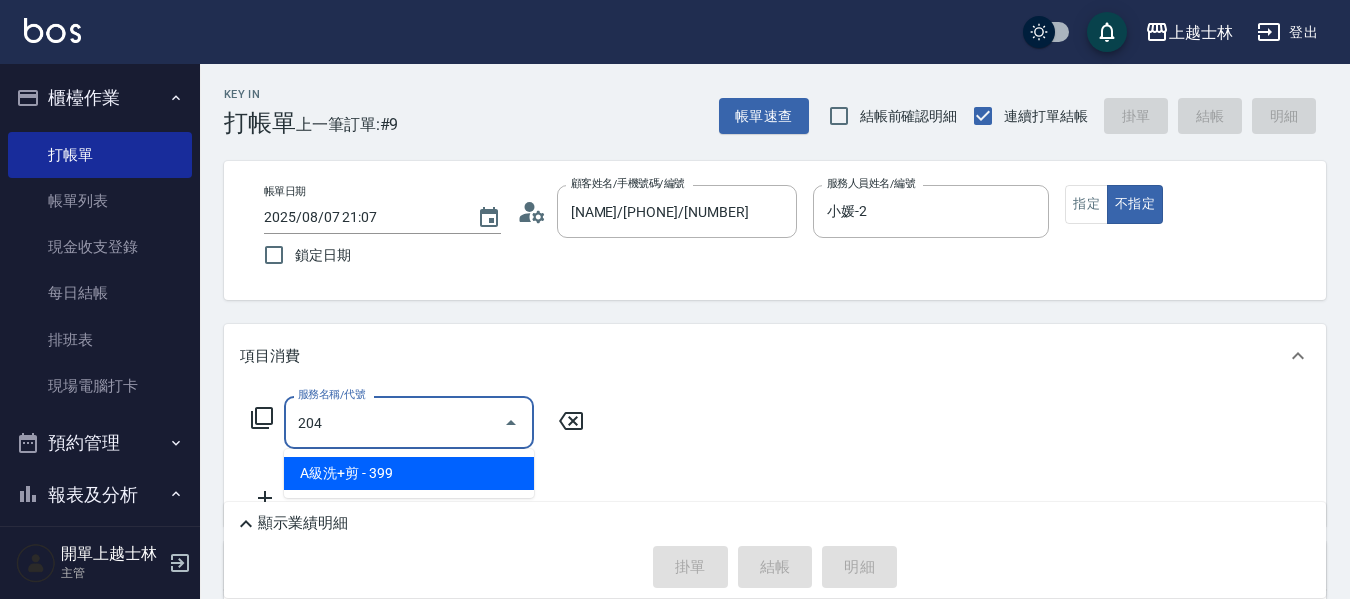 type on "A級洗+剪(204)" 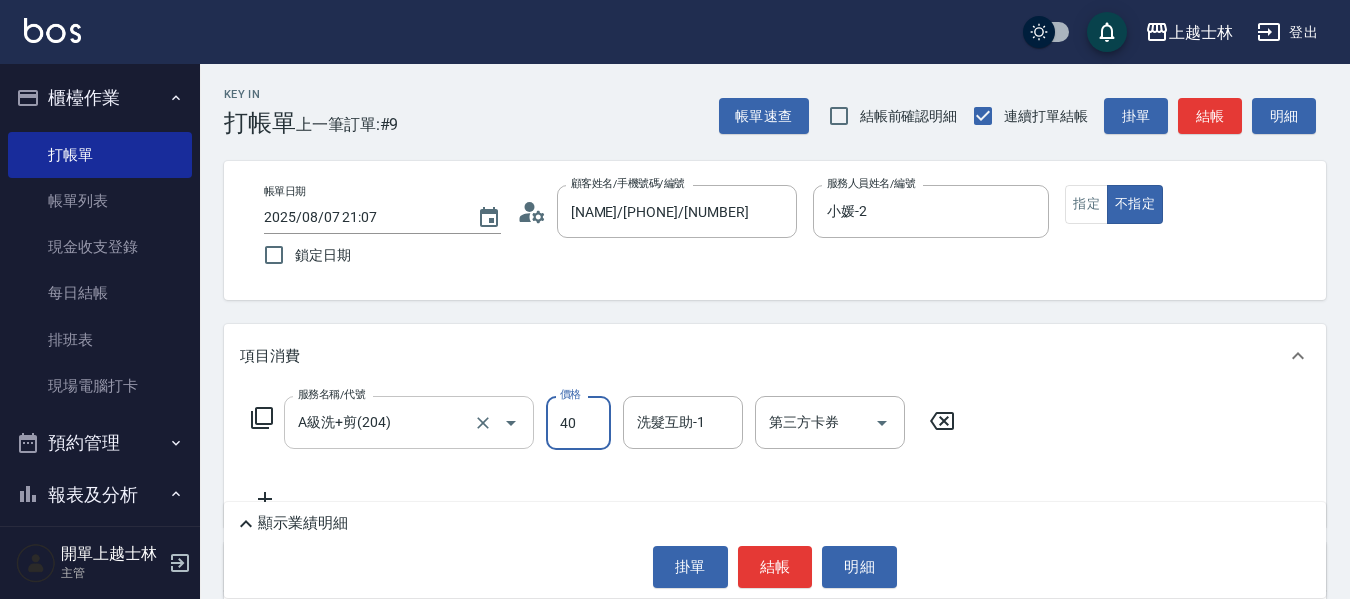 type on "400" 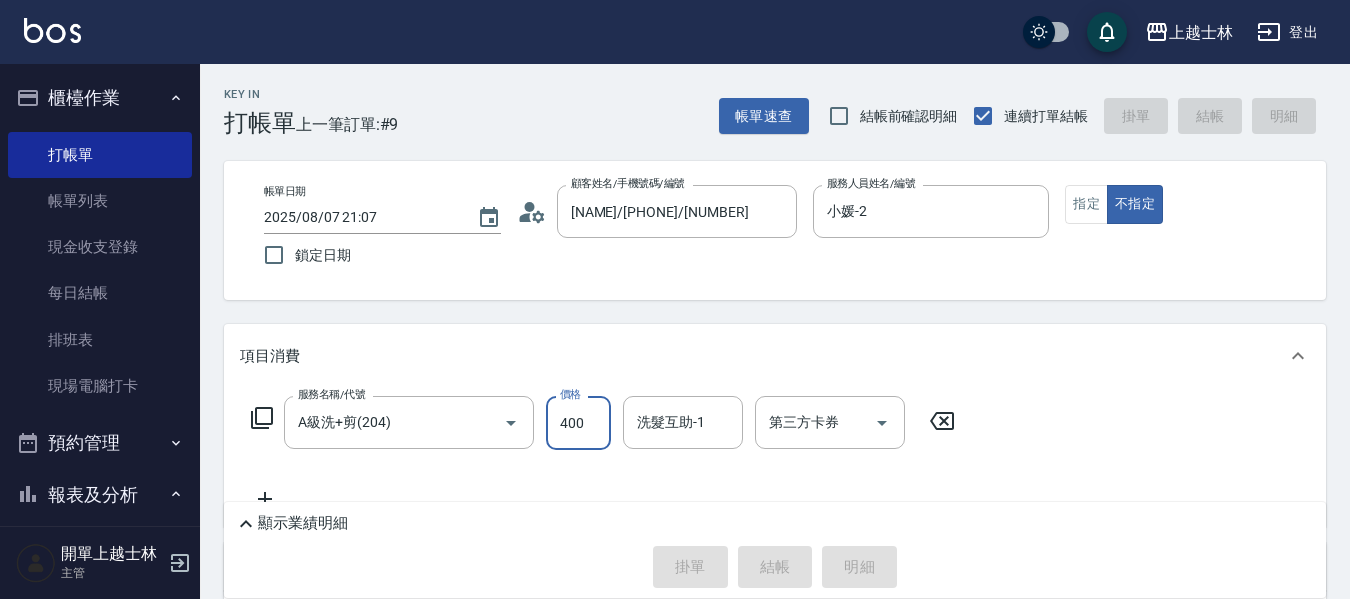 type 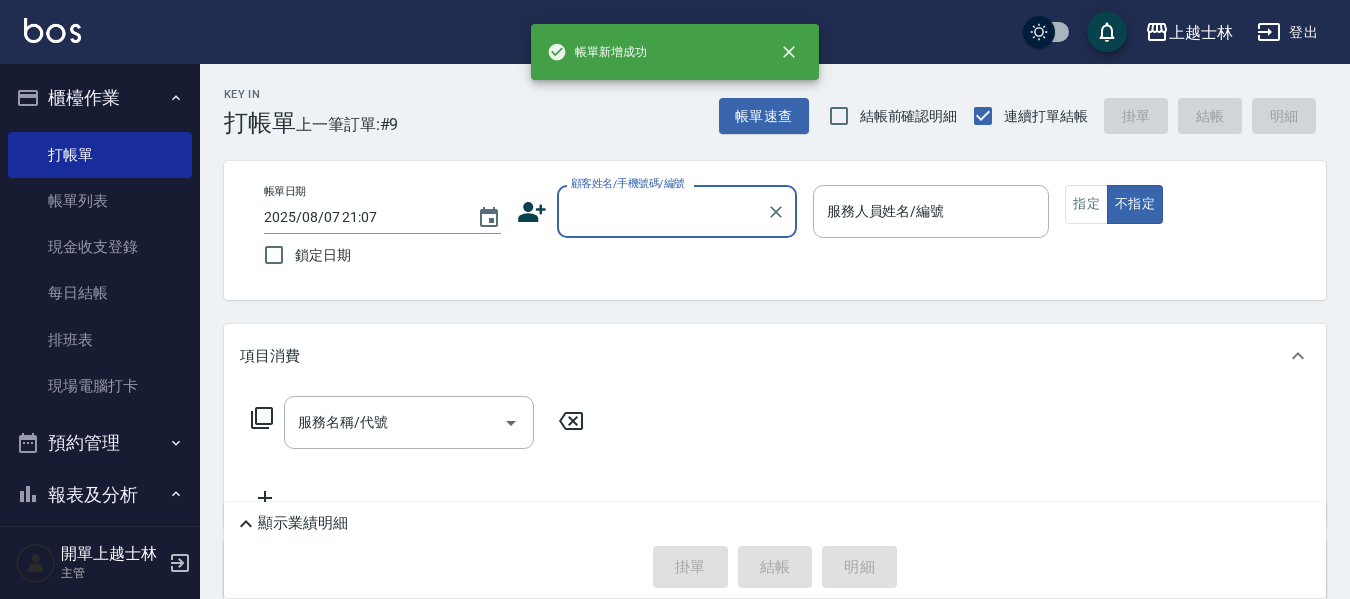 click on "顧客姓名/手機號碼/編號" at bounding box center (662, 211) 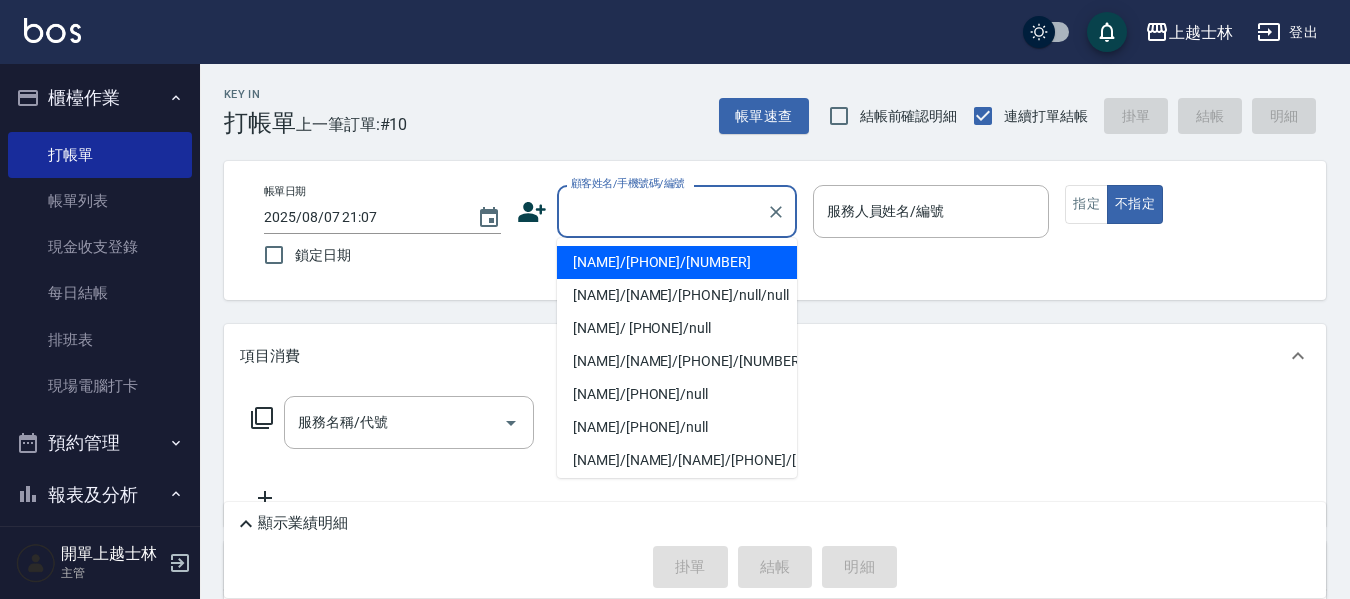 click on "[NAME]/[PHONE]/[NUMBER]" at bounding box center (677, 262) 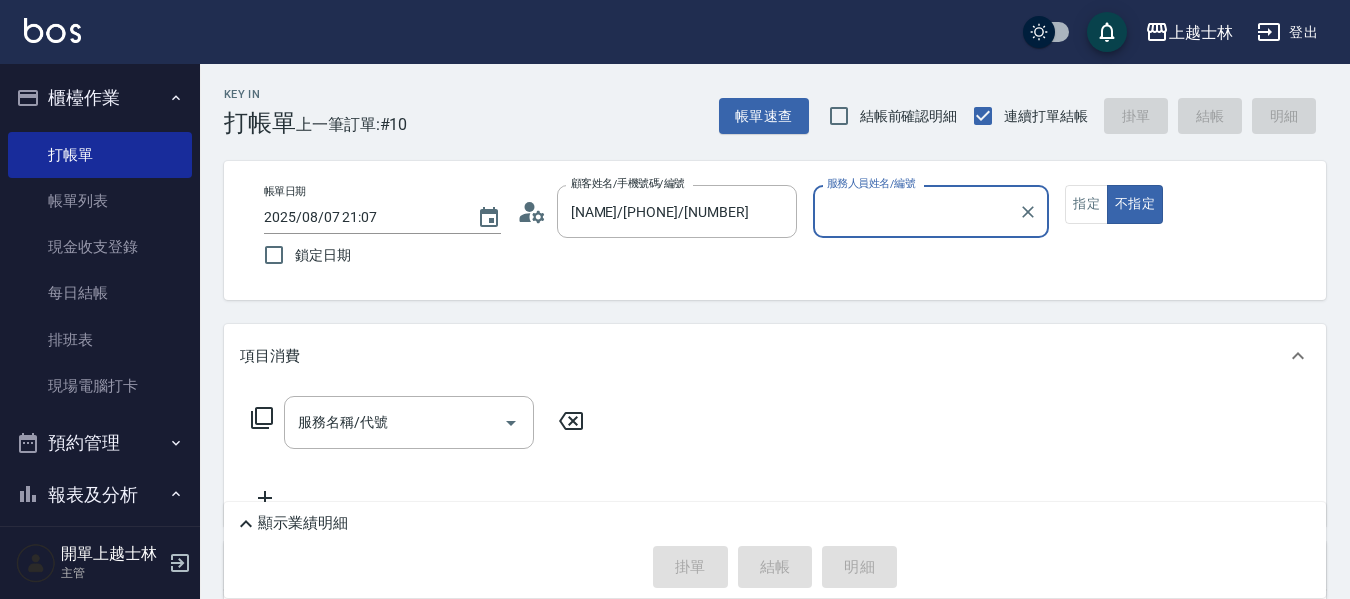 type on "小媛-2" 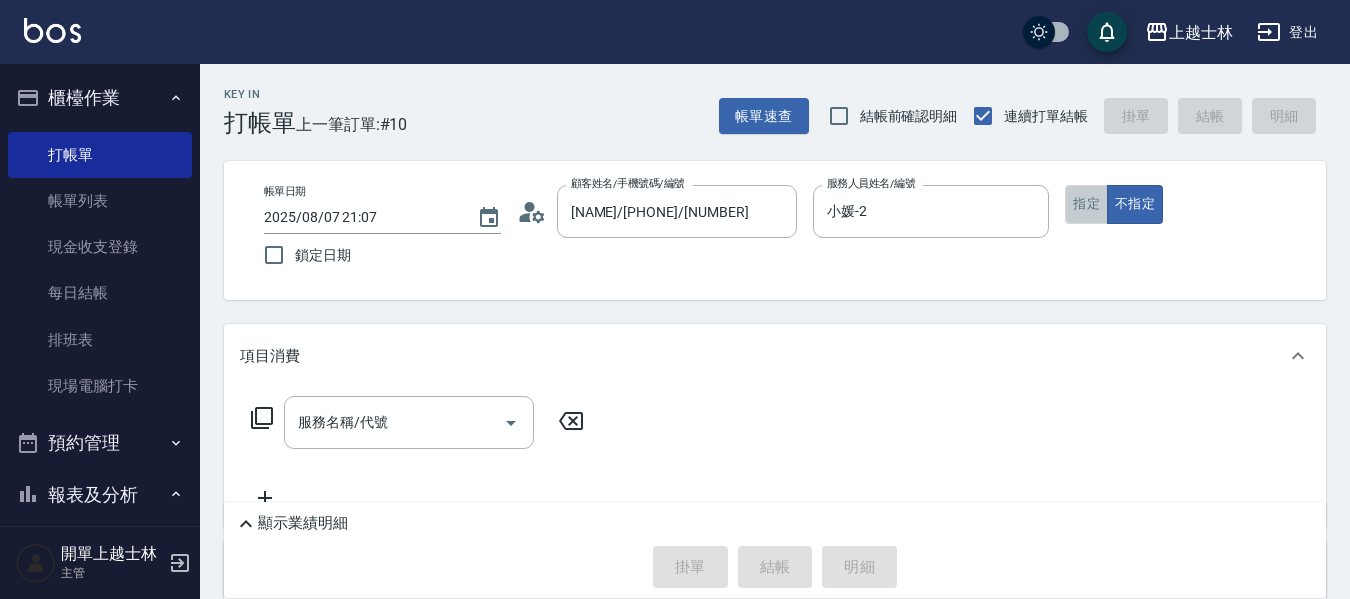 click on "指定" at bounding box center (1086, 204) 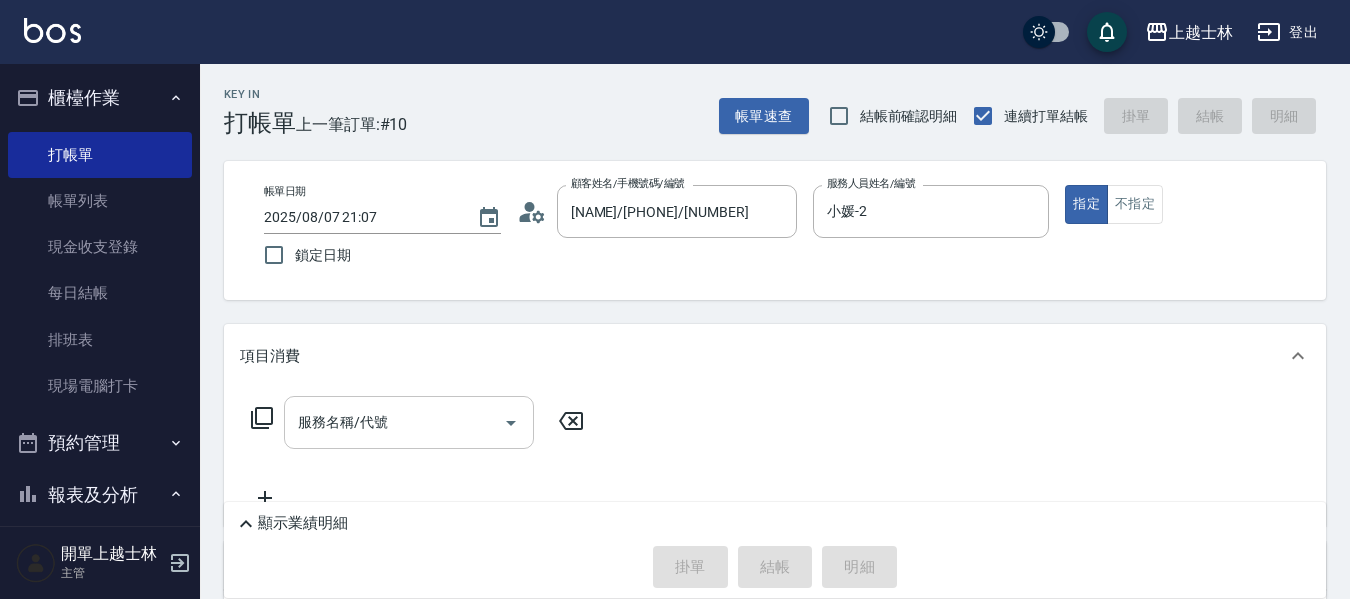 click on "服務名稱/代號 服務名稱/代號" at bounding box center (409, 422) 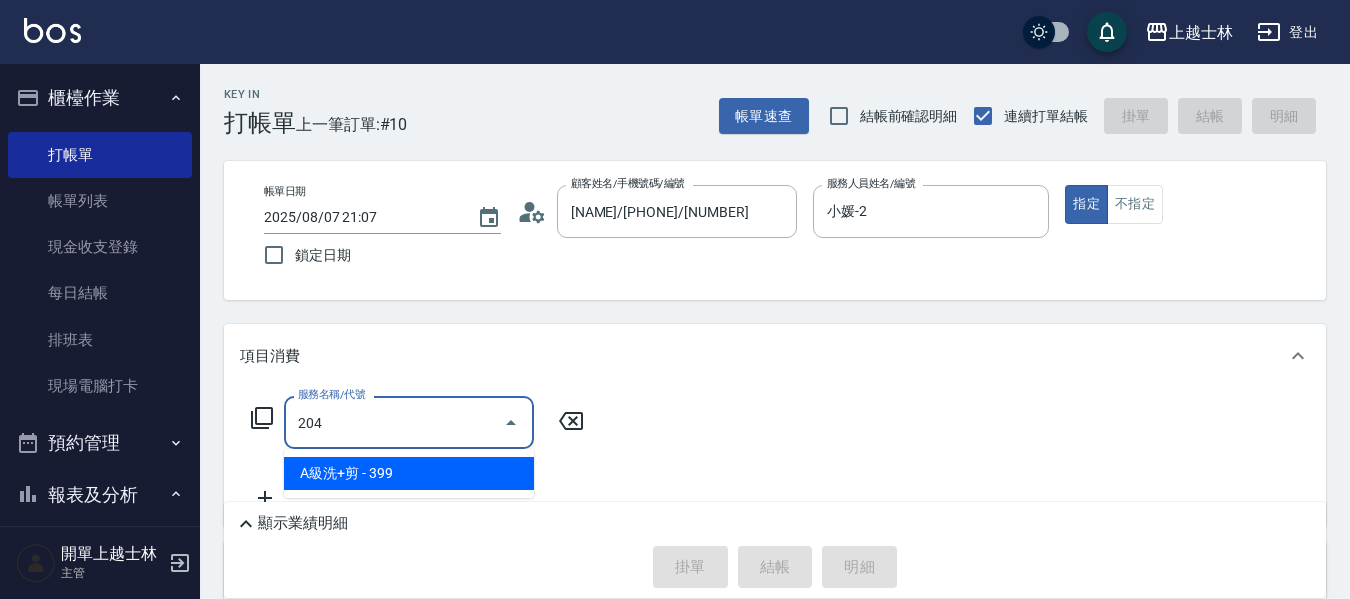 type on "A級洗+剪(204)" 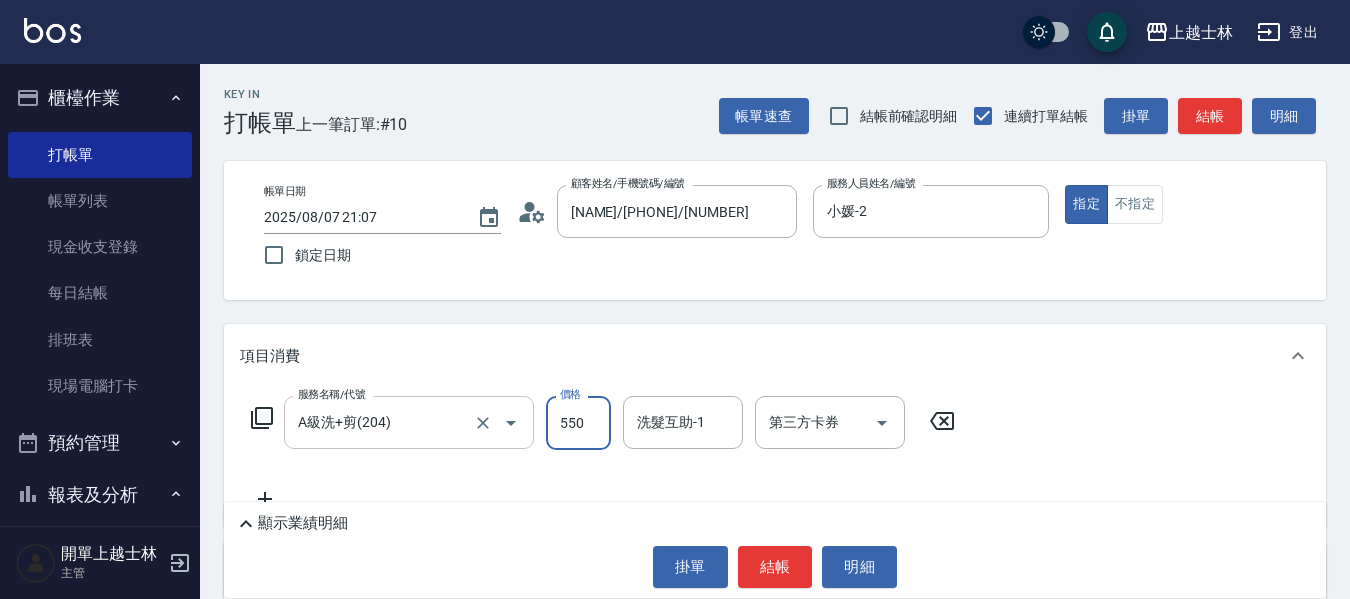 type on "550" 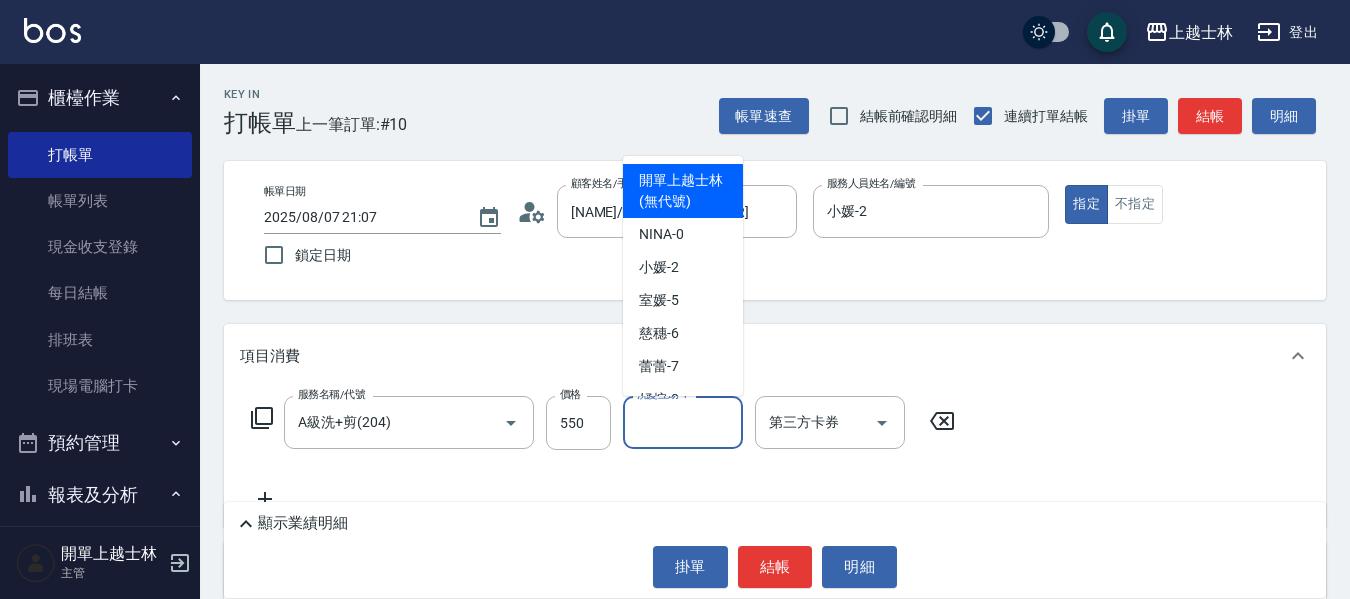 click on "洗髮互助-1" at bounding box center (683, 422) 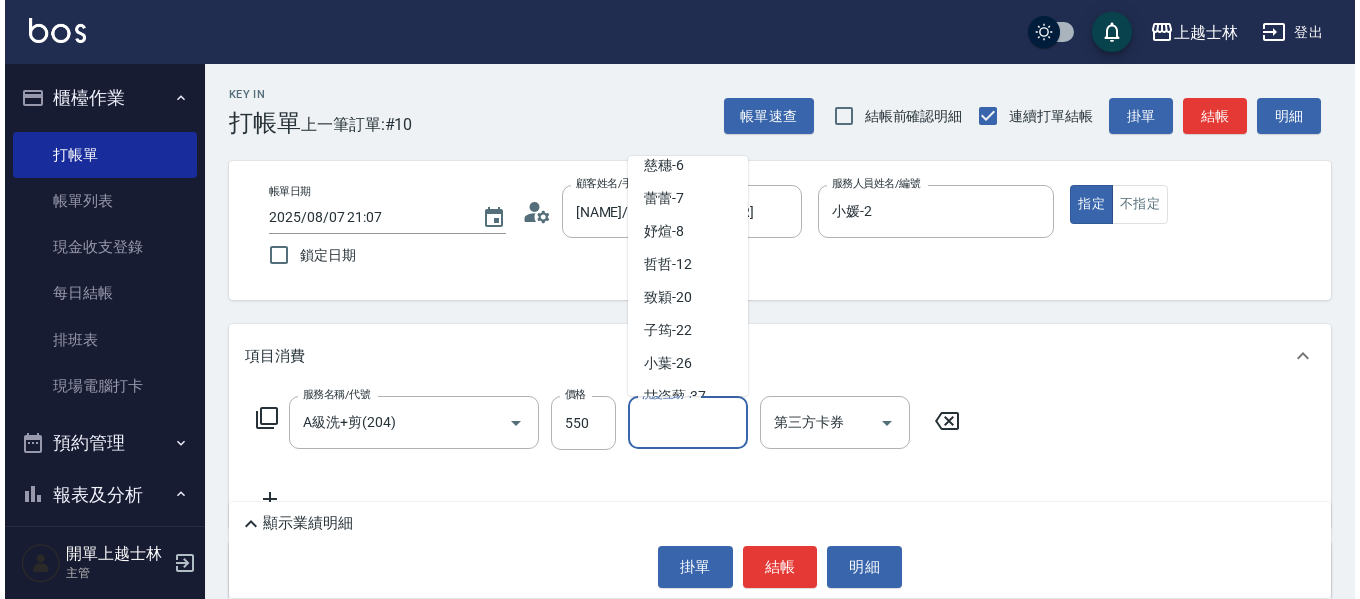 scroll, scrollTop: 200, scrollLeft: 0, axis: vertical 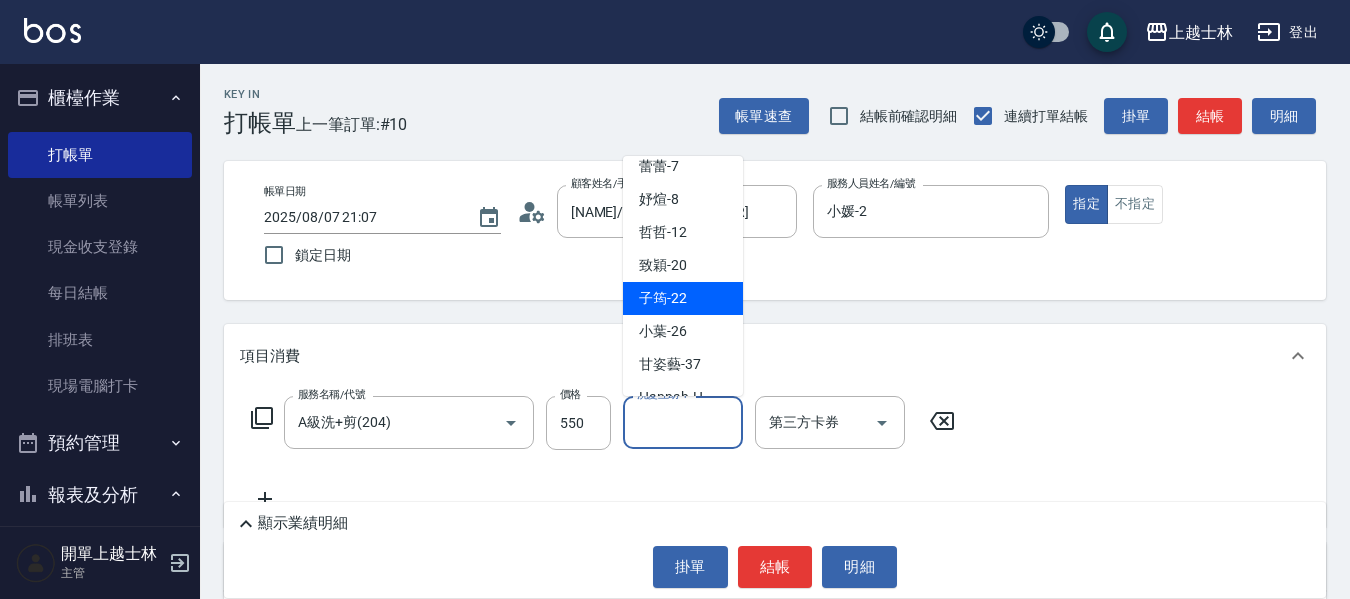 click on "子筠 -22" at bounding box center (663, 298) 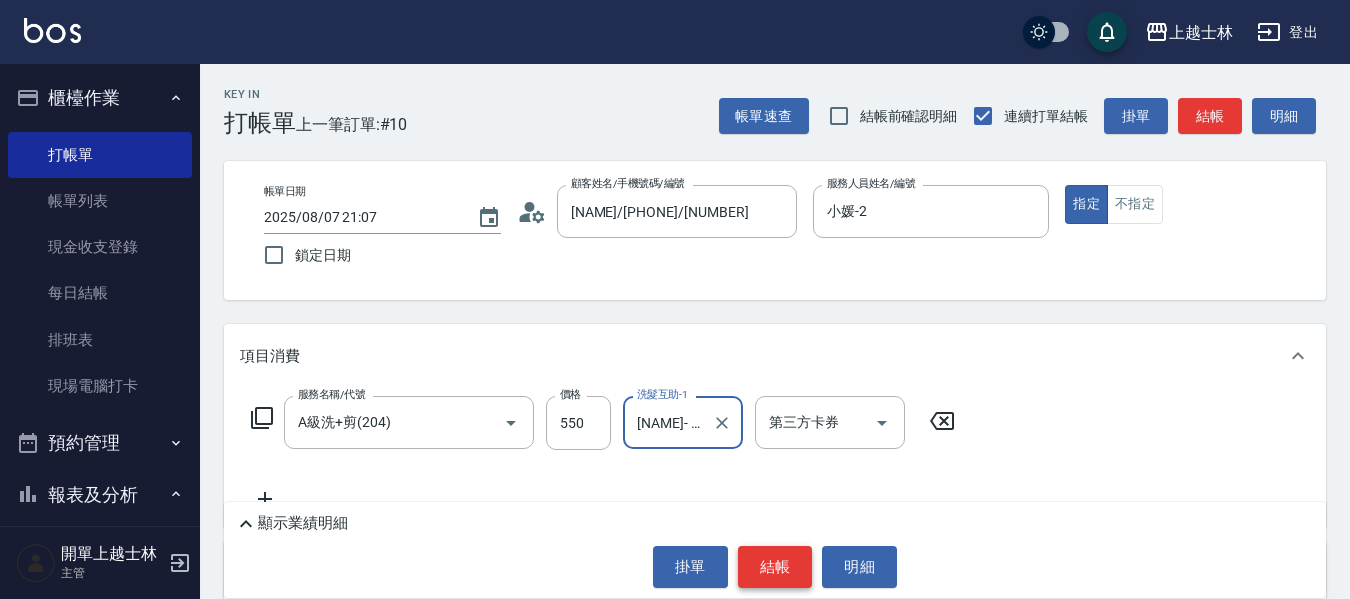 click on "結帳" at bounding box center (775, 567) 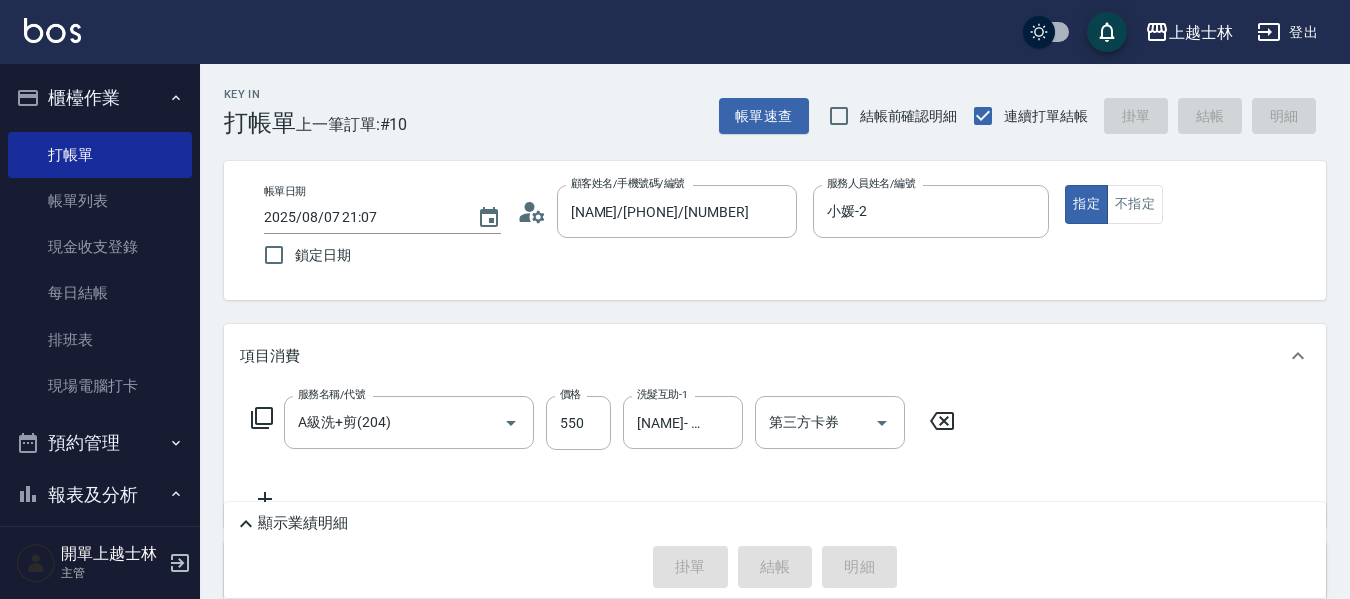 type 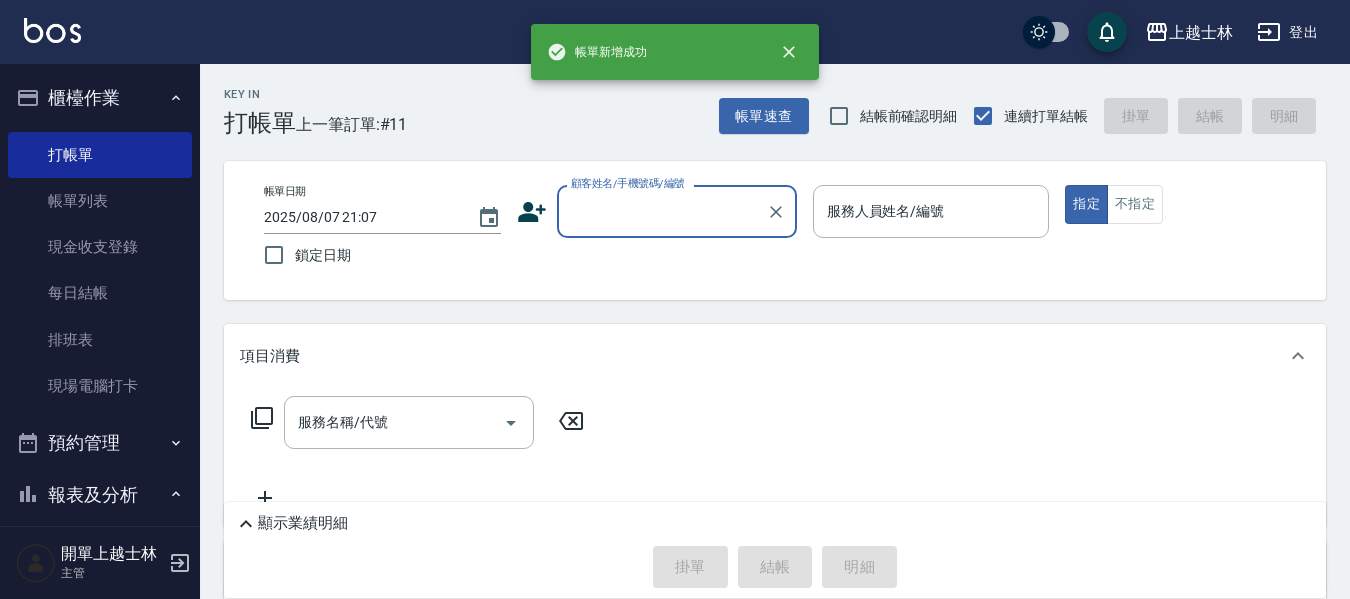 click on "顧客姓名/手機號碼/編號" at bounding box center (662, 211) 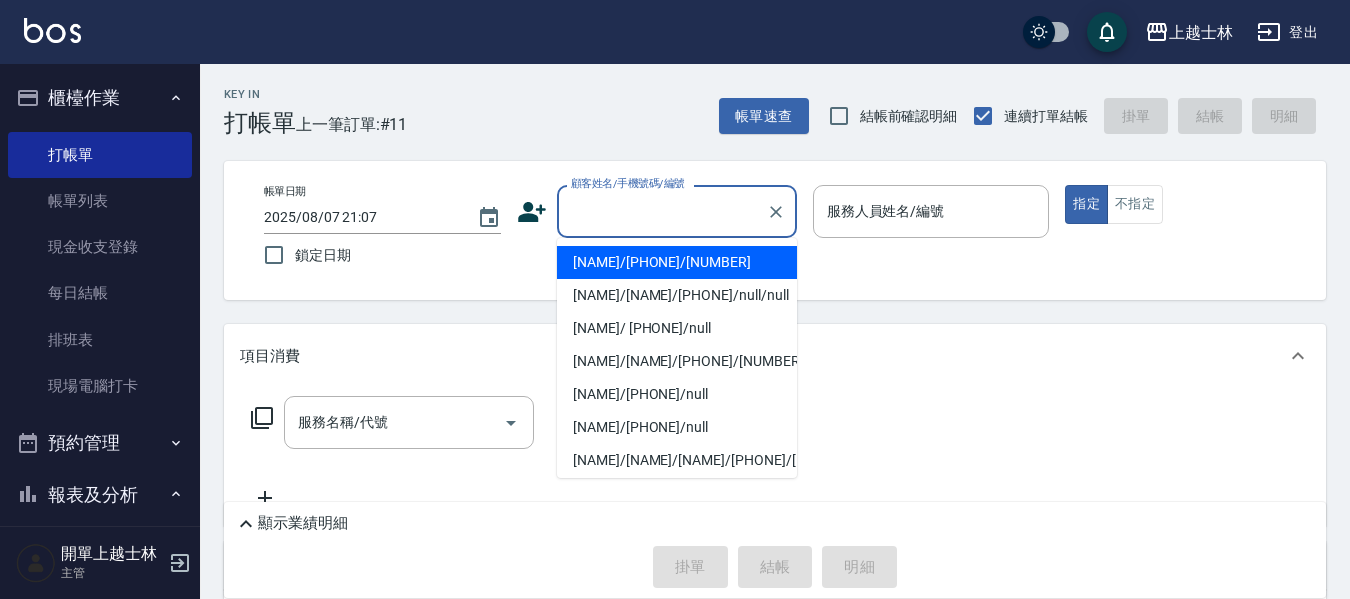 click on "舒媛/0910530313/2" at bounding box center (677, 262) 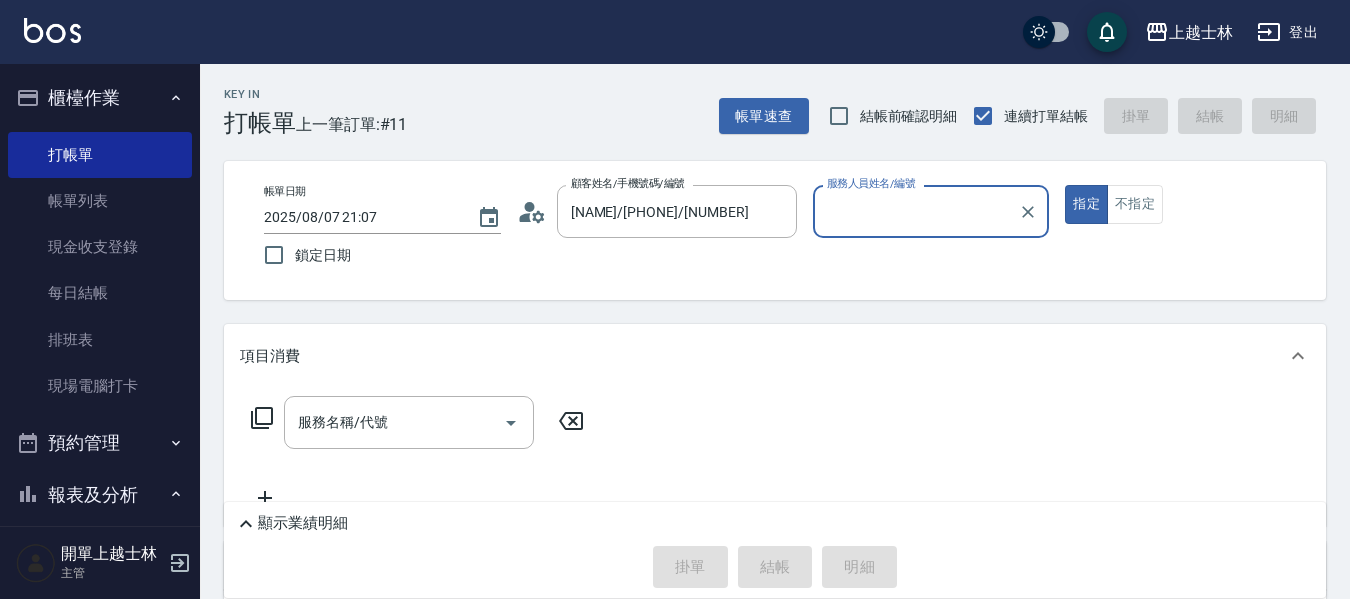 type on "小媛-2" 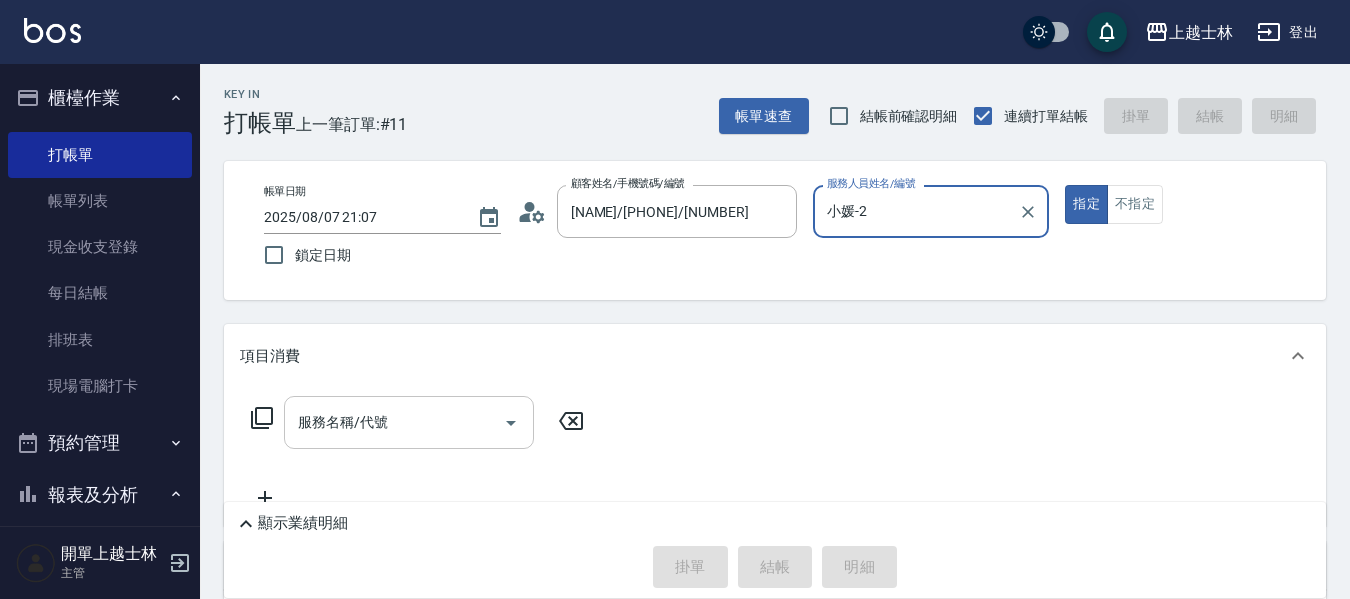 click on "服務名稱/代號" at bounding box center [394, 422] 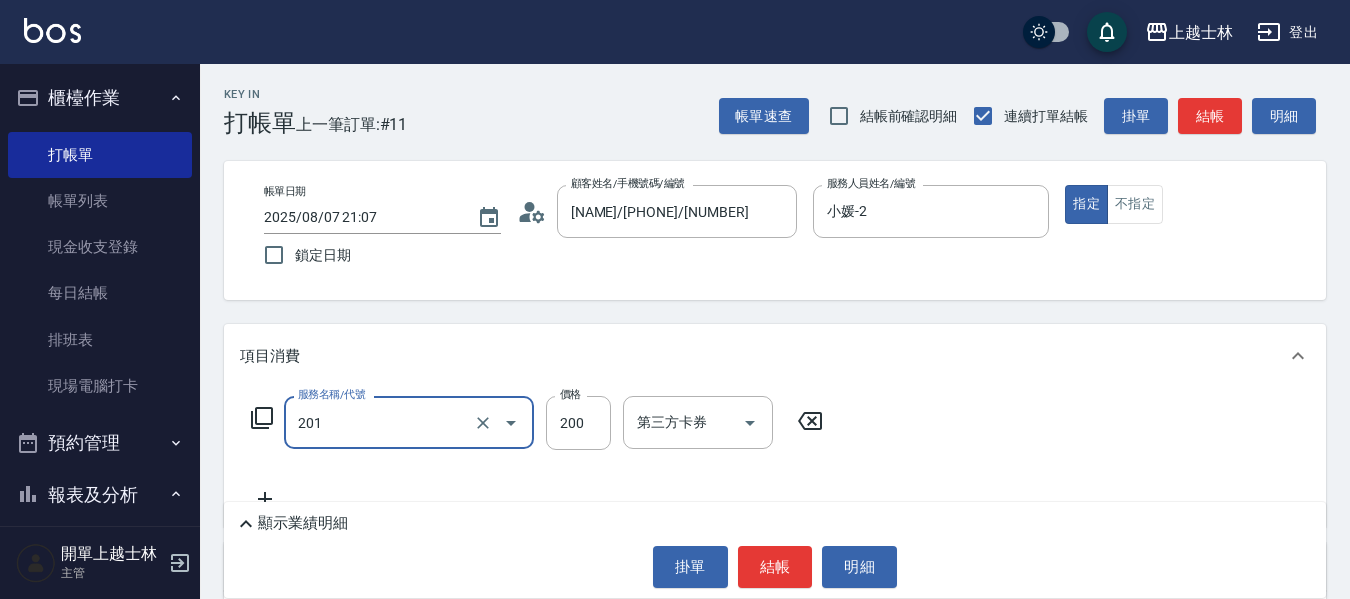 type on "B級單剪(201)" 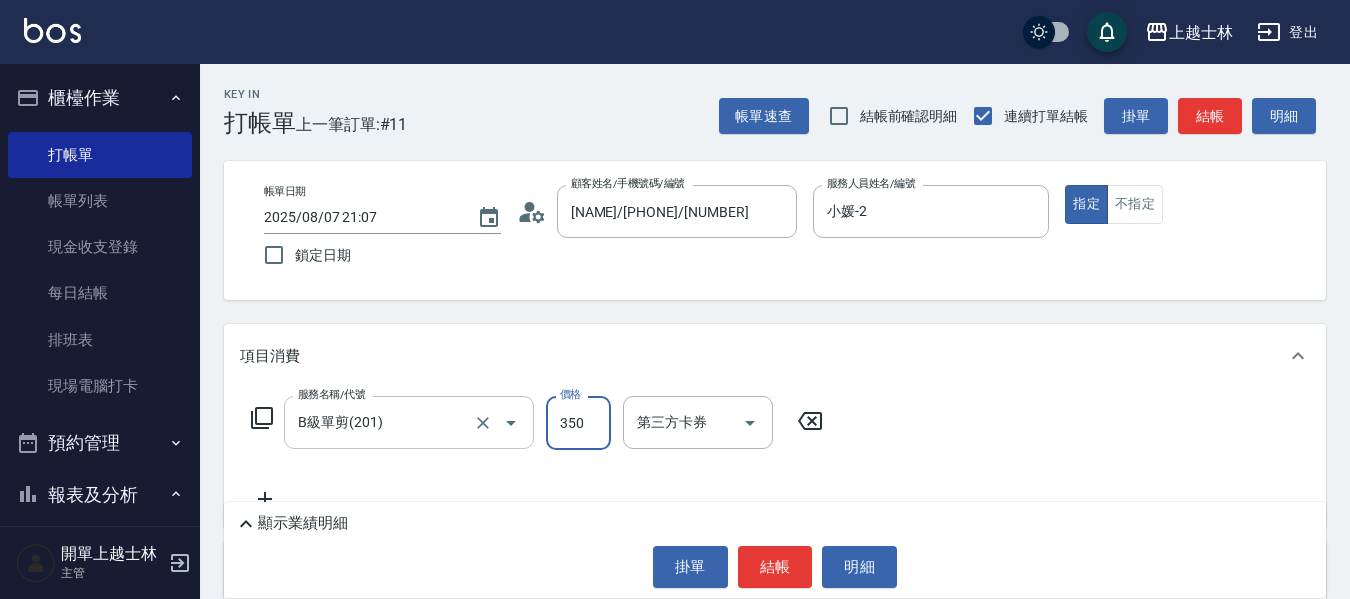 type on "350" 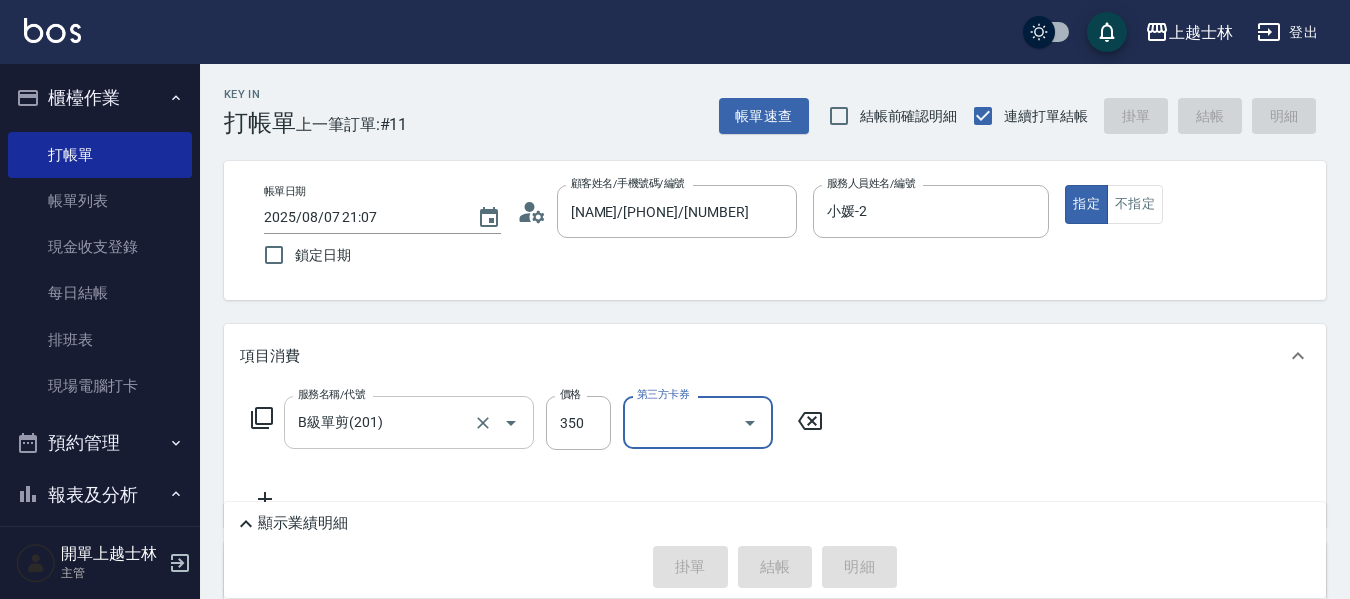 type 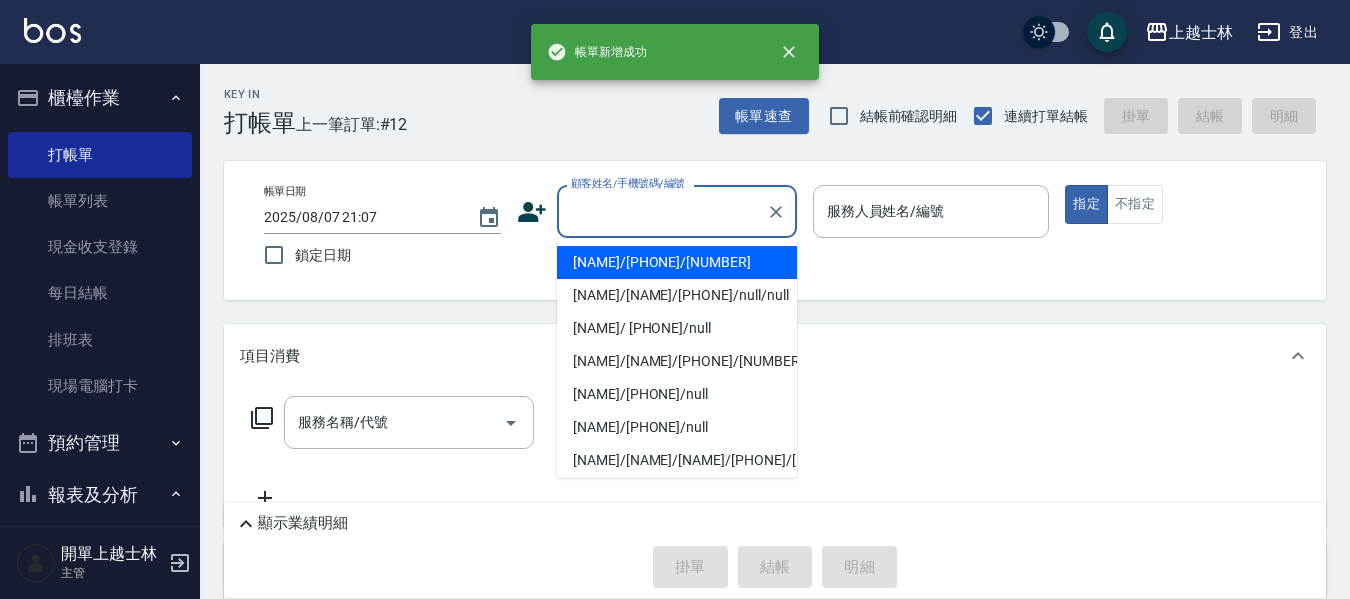 click on "顧客姓名/手機號碼/編號" at bounding box center (662, 211) 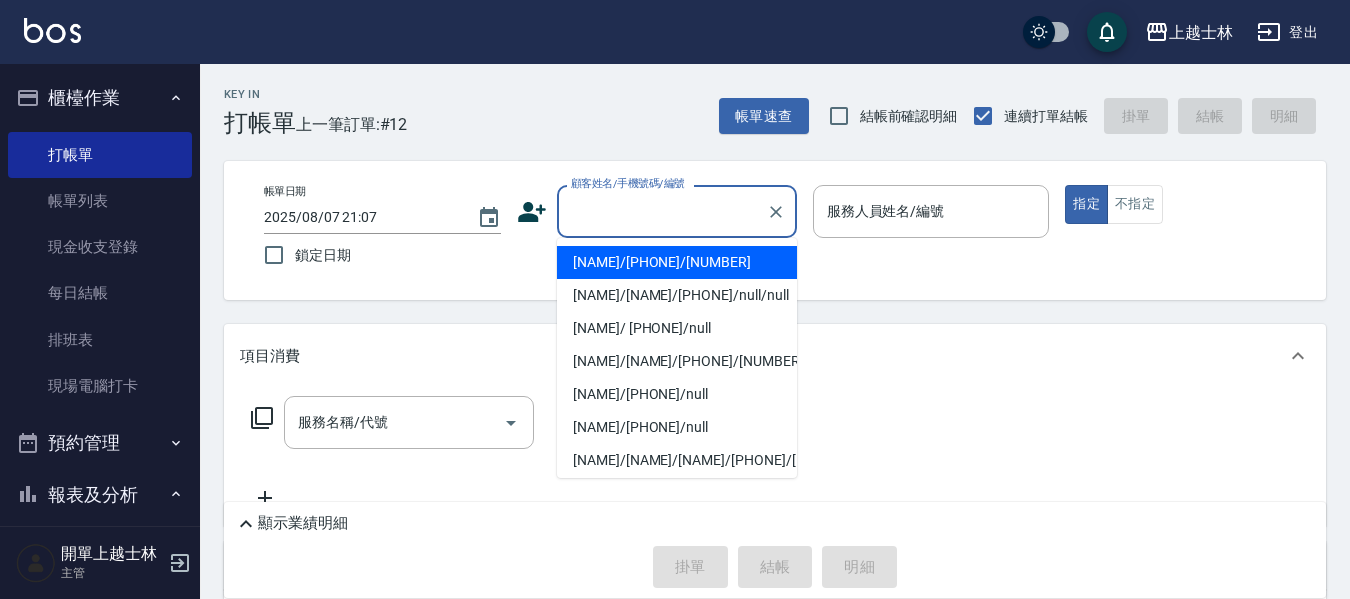 click on "舒媛/0910530313/2" at bounding box center (677, 262) 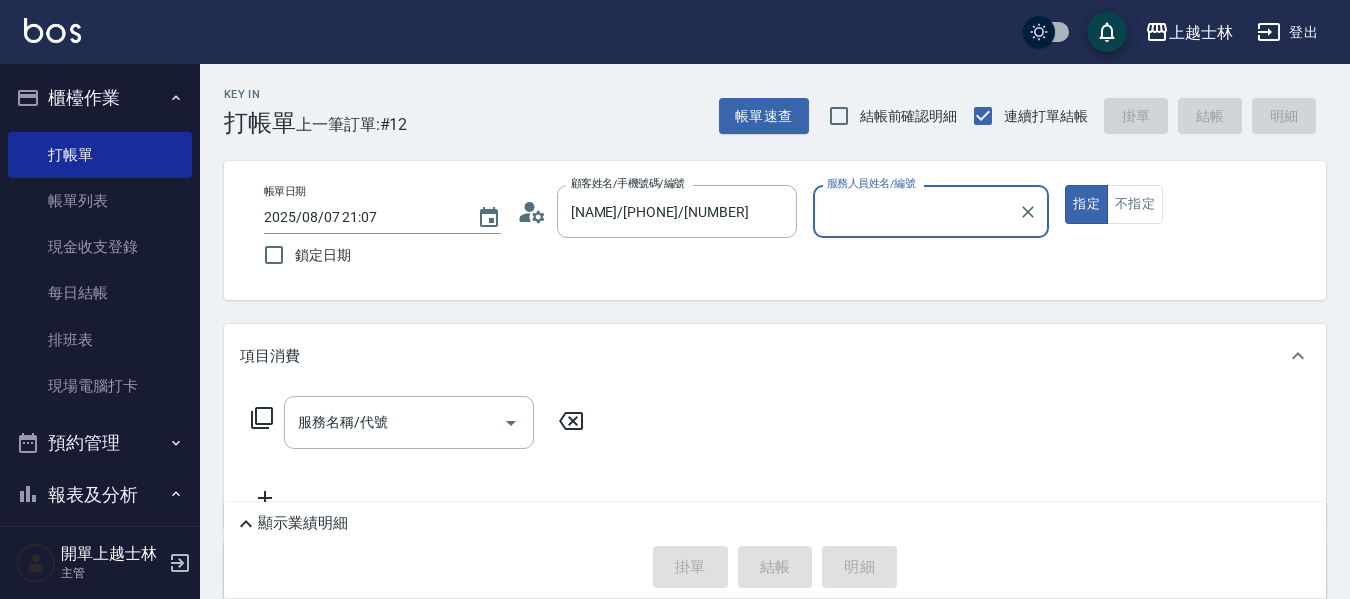 type on "小媛-2" 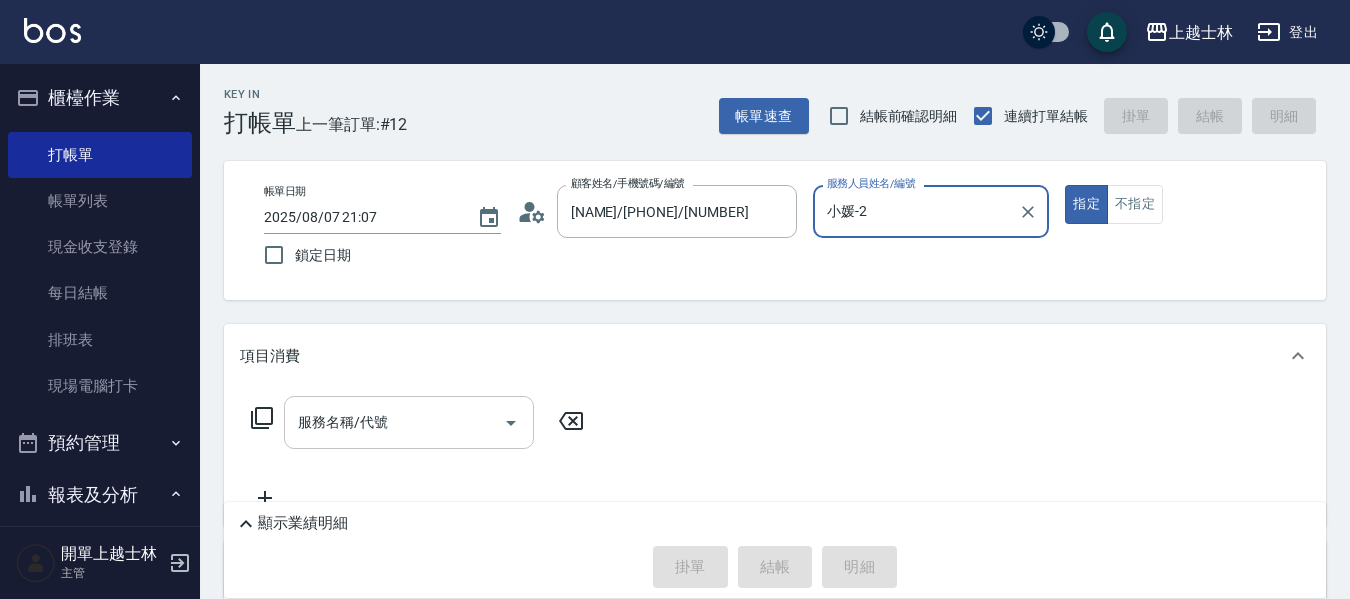 click on "服務名稱/代號" at bounding box center (394, 422) 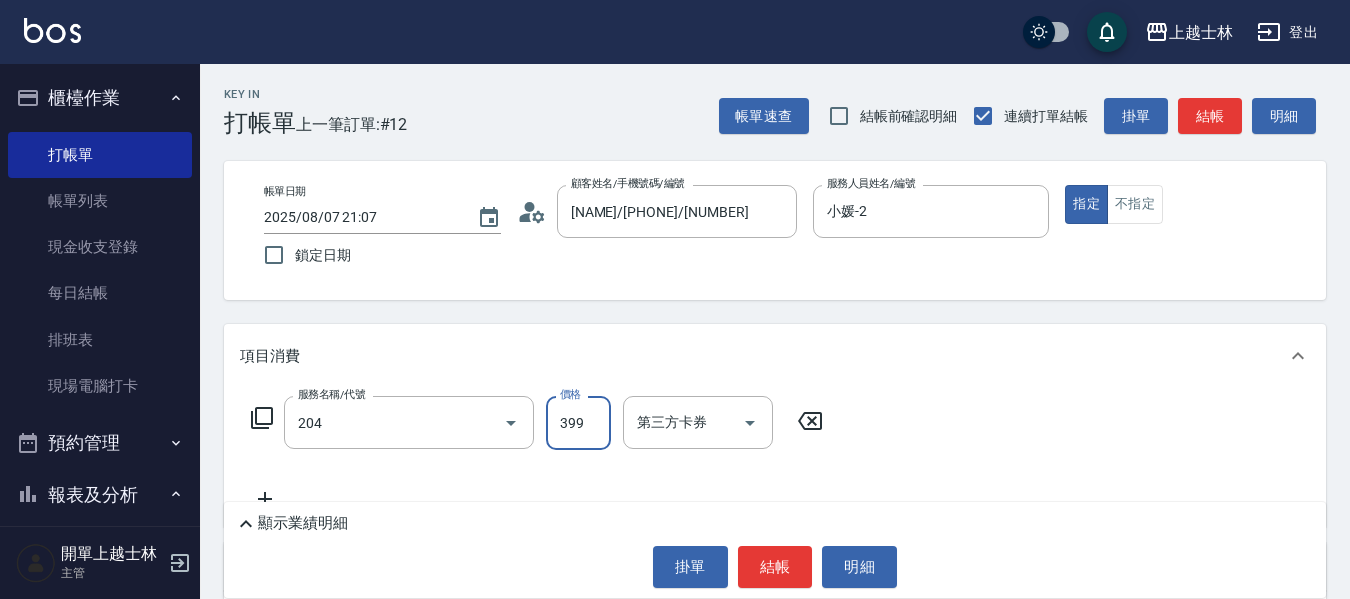 type on "A級洗+剪(204)" 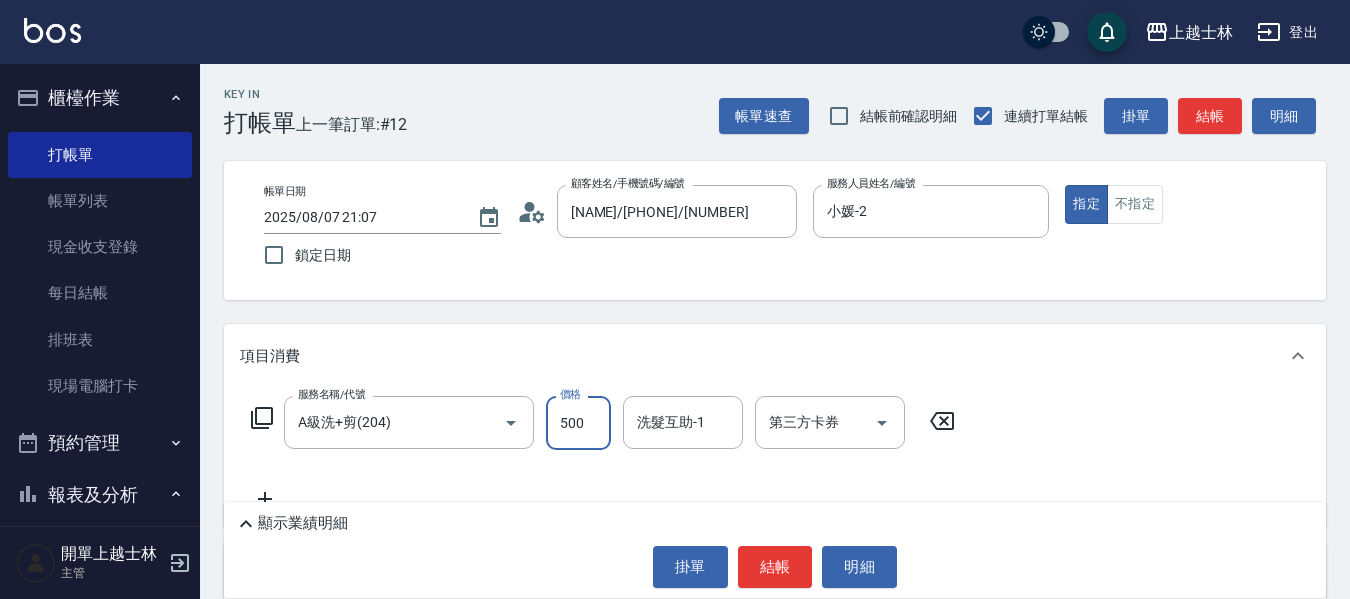 type on "500" 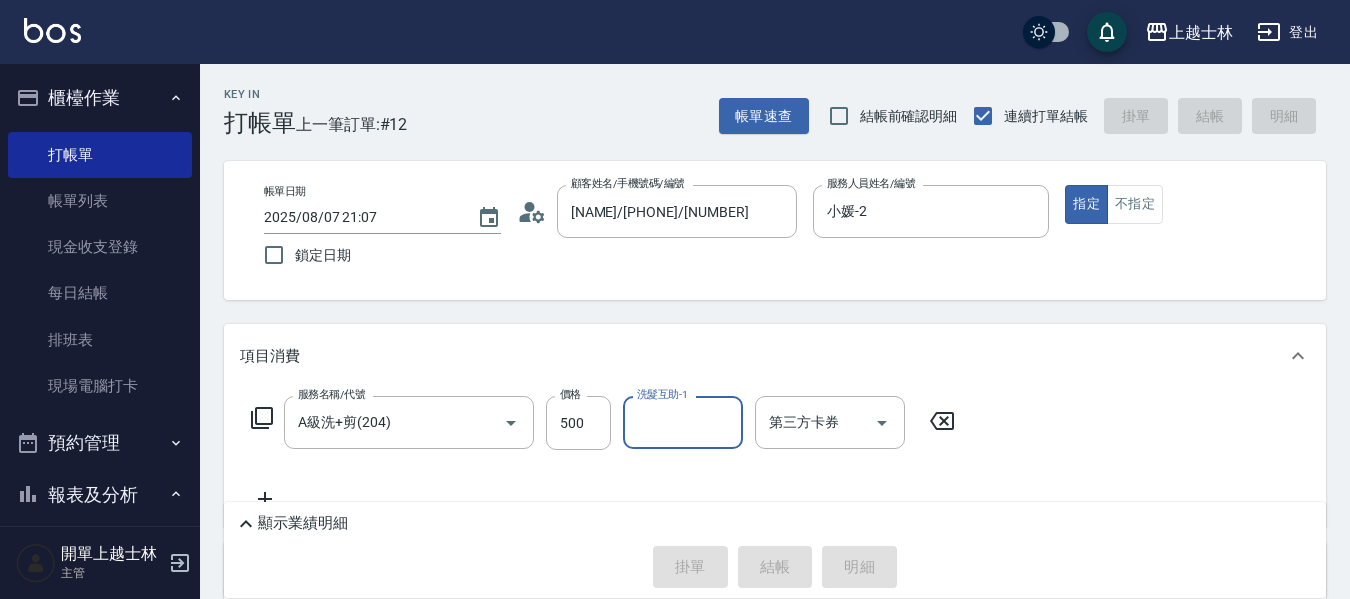 type on "2025/08/07 21:08" 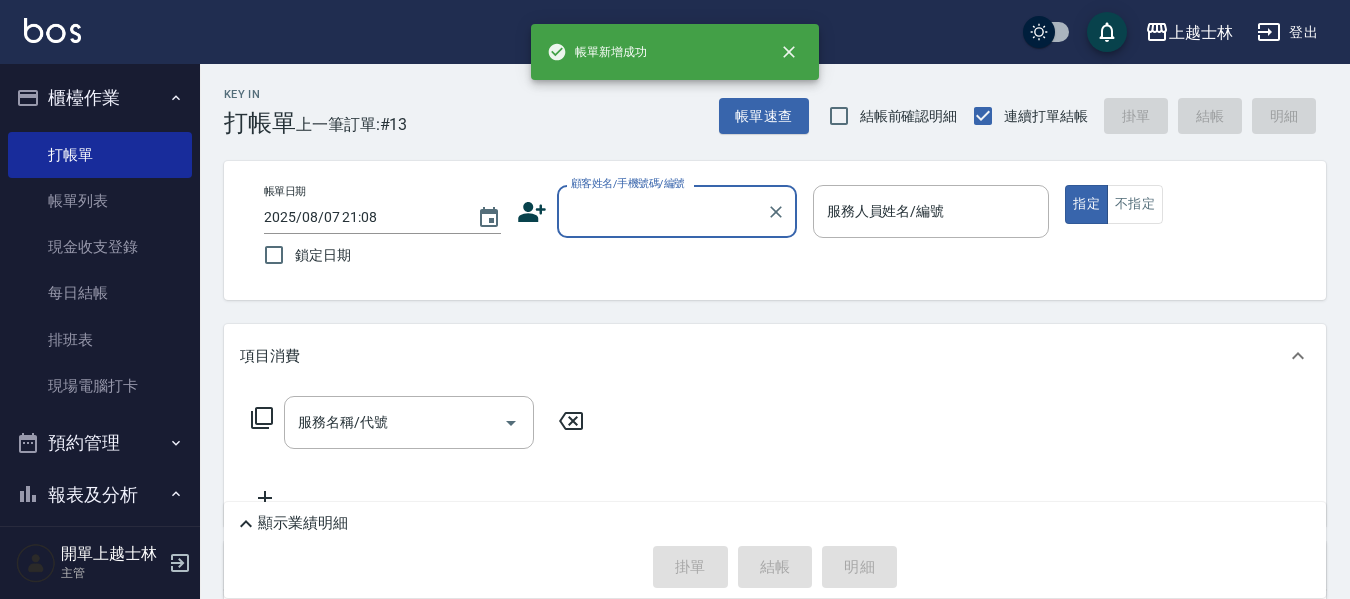 click on "顧客姓名/手機號碼/編號" at bounding box center [662, 211] 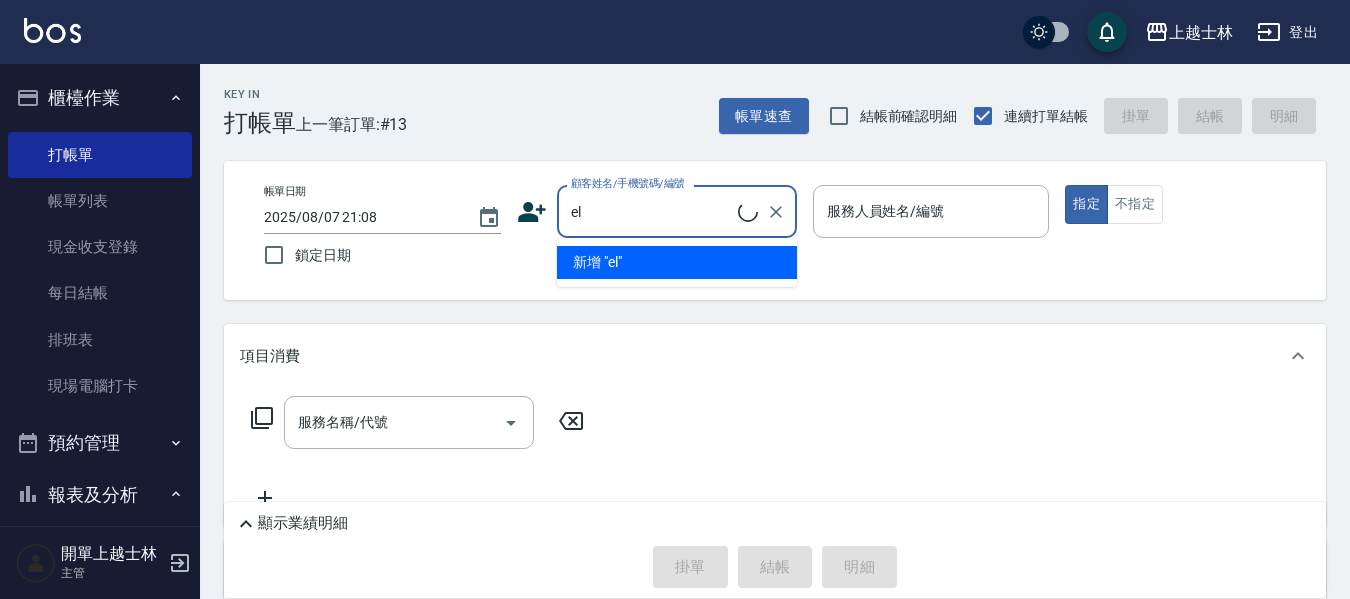 type on "e" 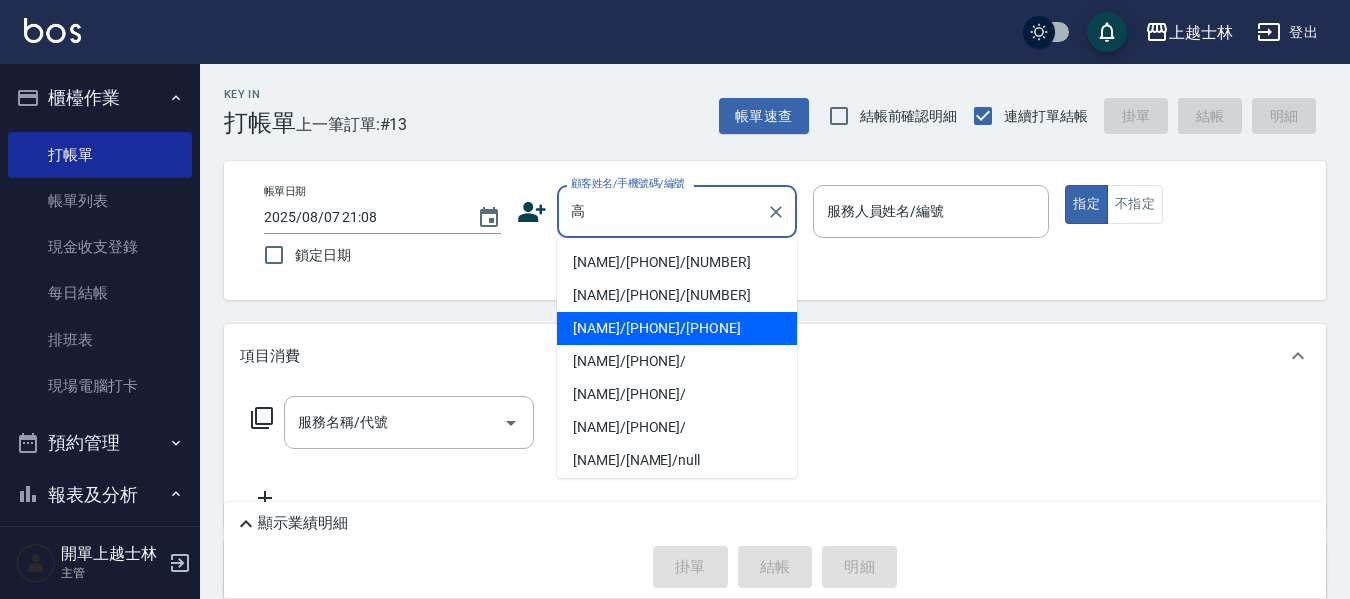 click on "高小喵/0972501318/0972501318" at bounding box center [677, 328] 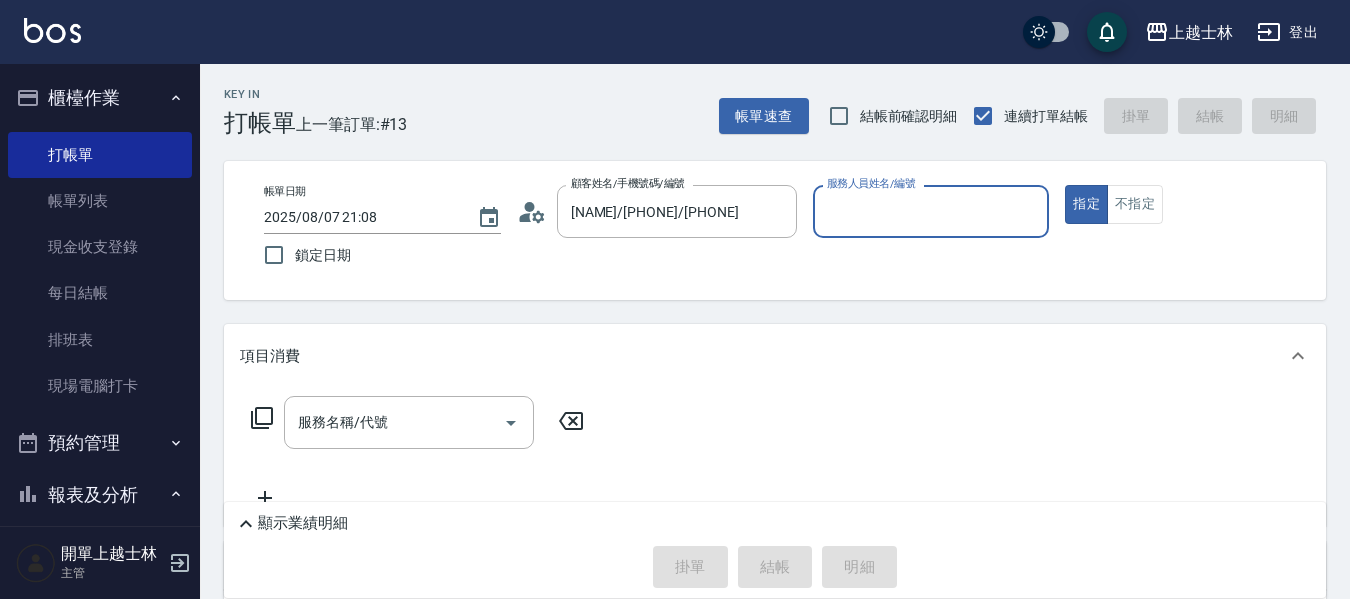 type on "小媛-2" 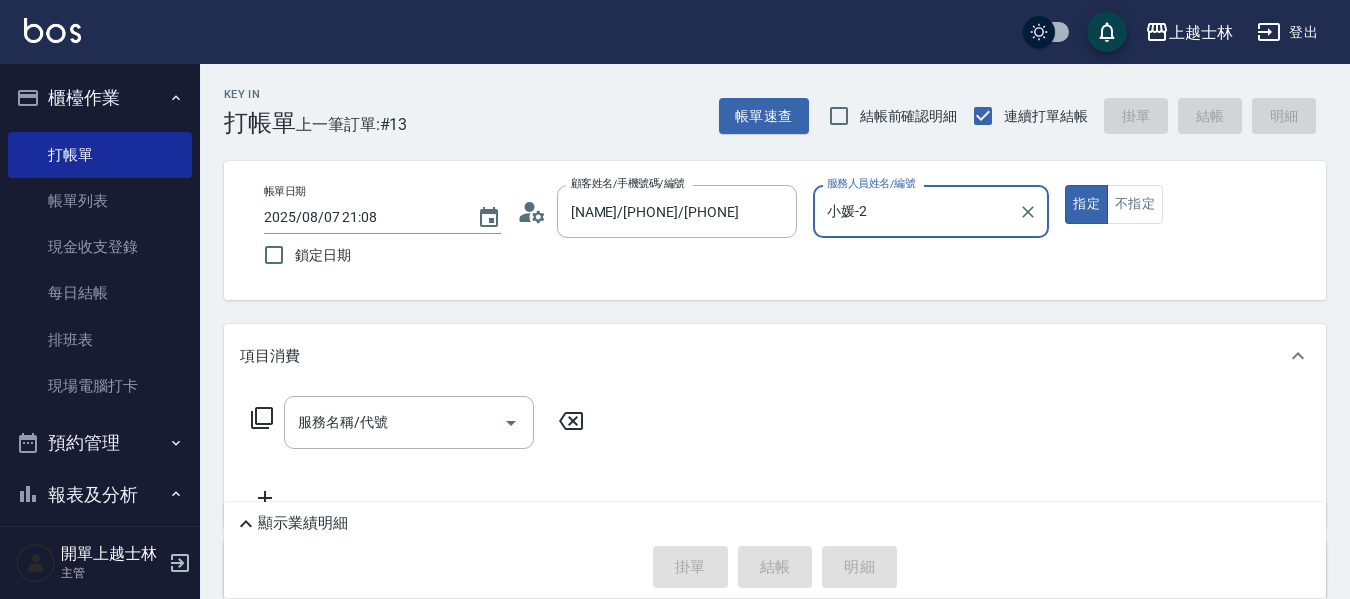 click 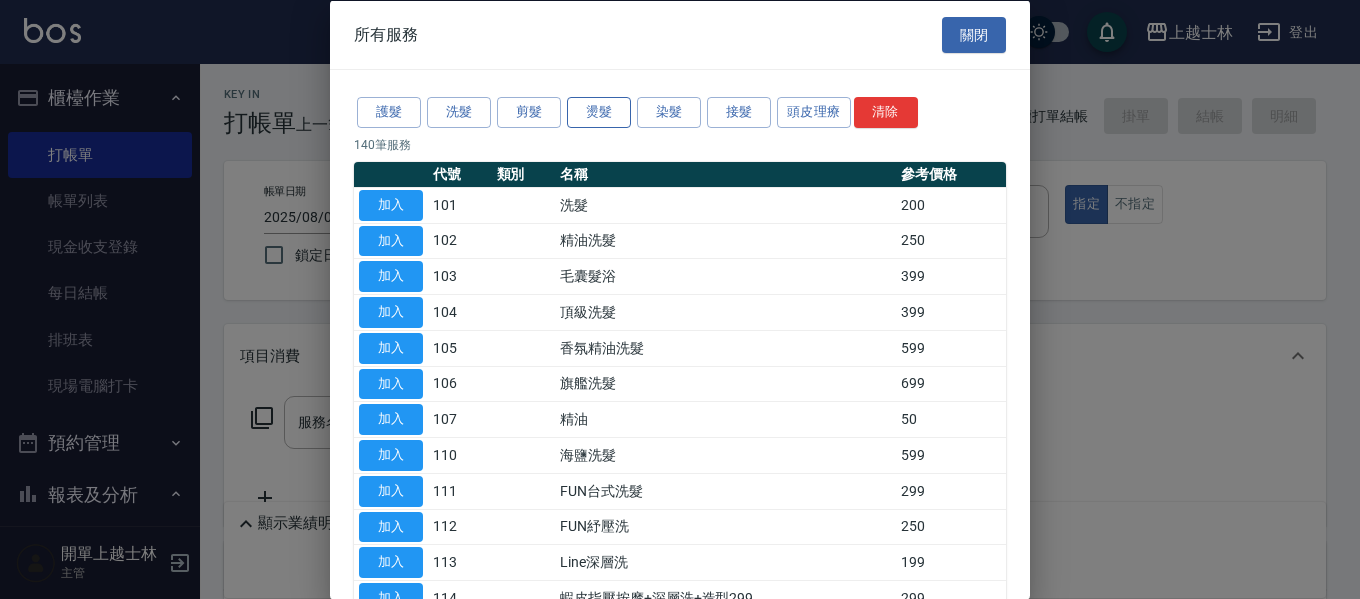 click on "燙髮" at bounding box center (599, 112) 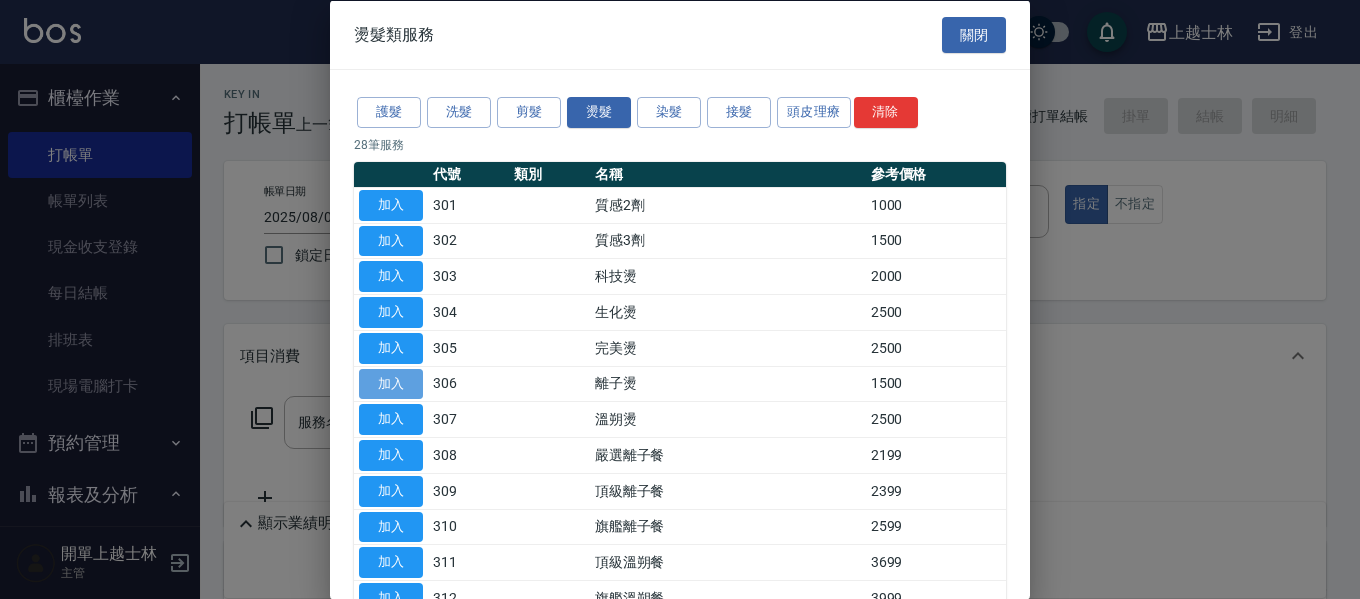 click on "加入" at bounding box center [391, 383] 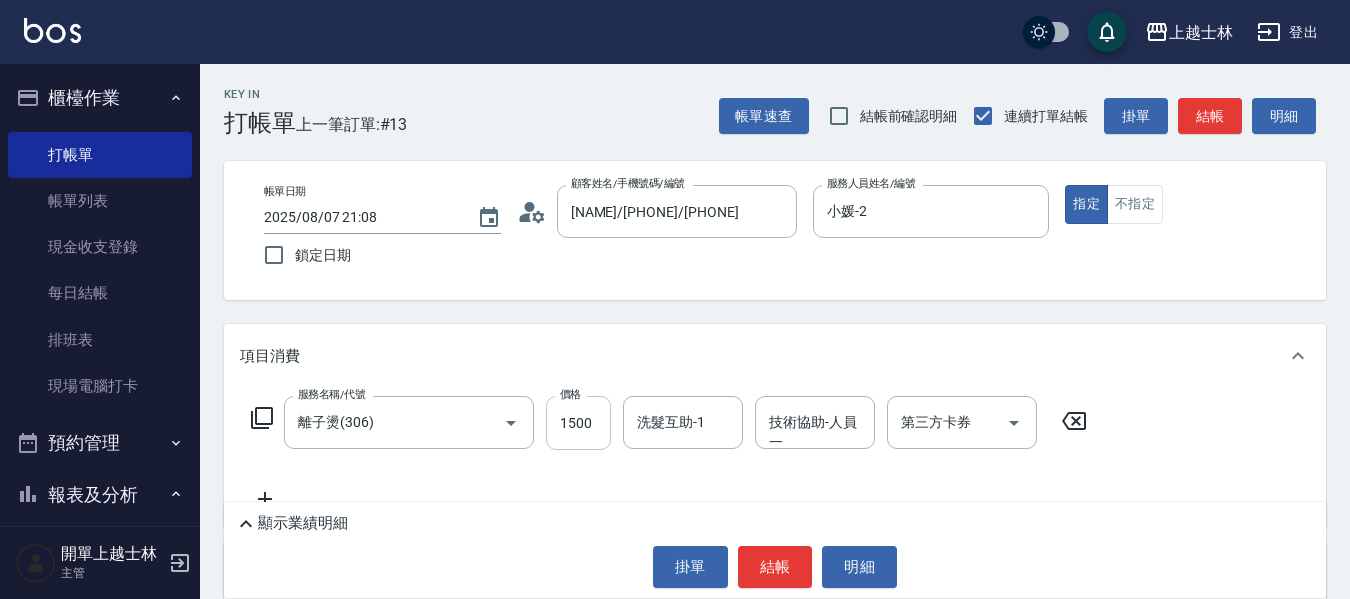 click on "1500" at bounding box center (578, 423) 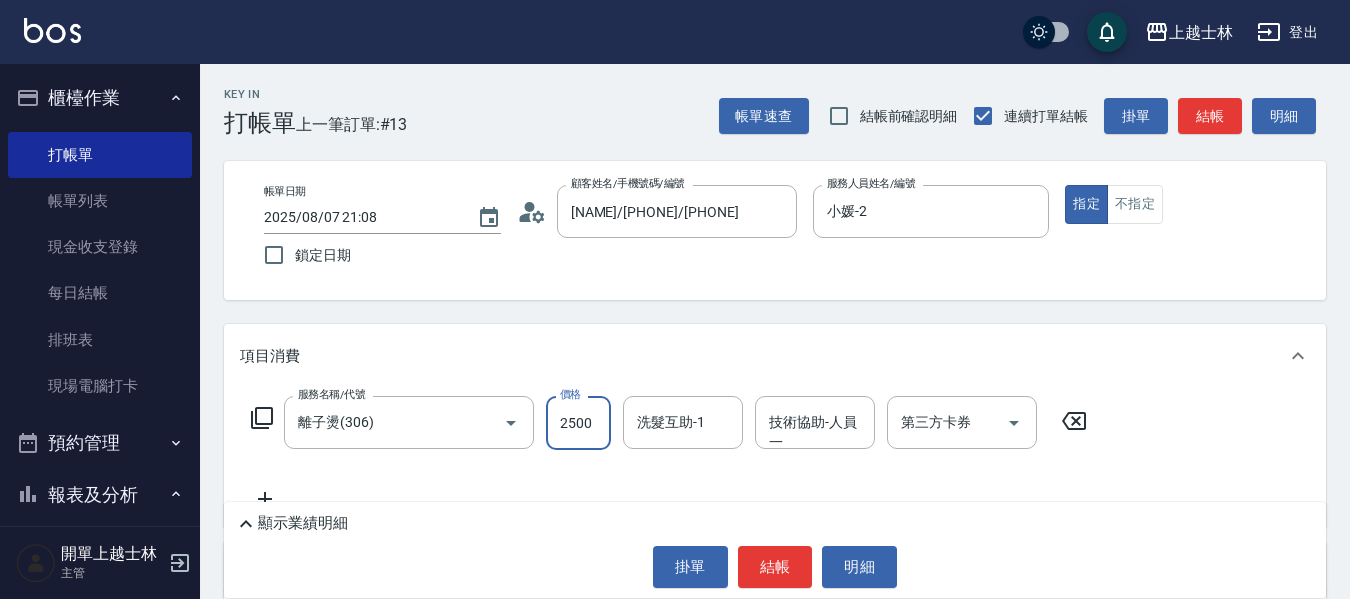 type on "2500" 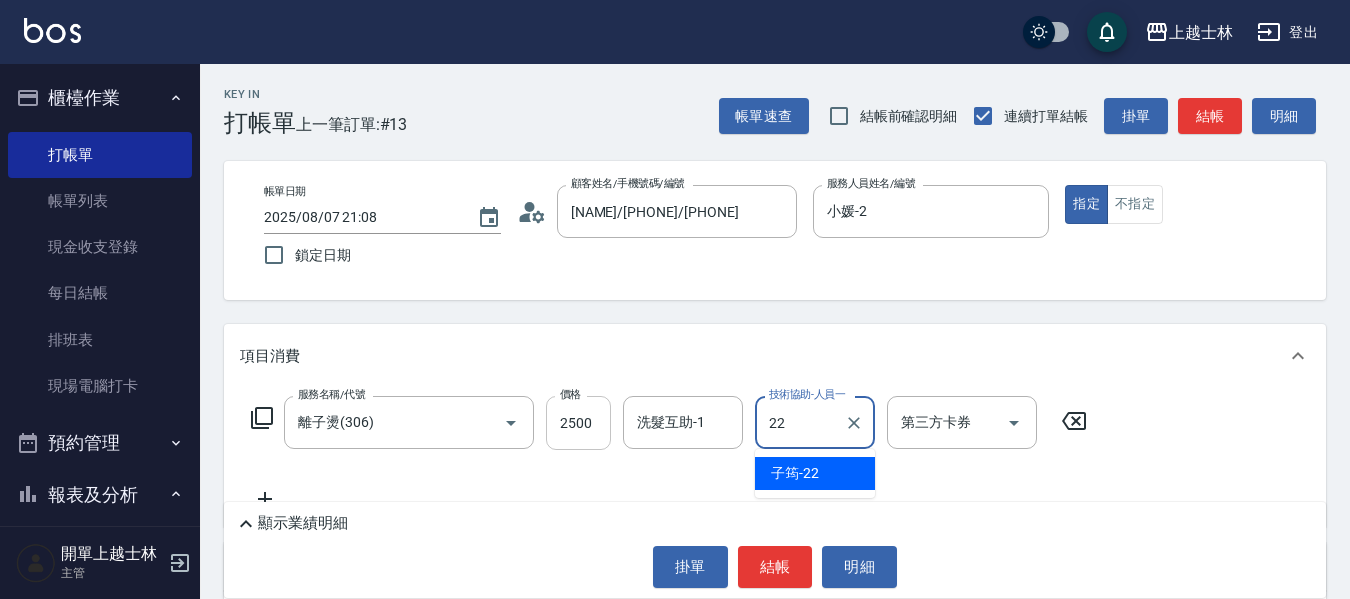 type on "子筠-22" 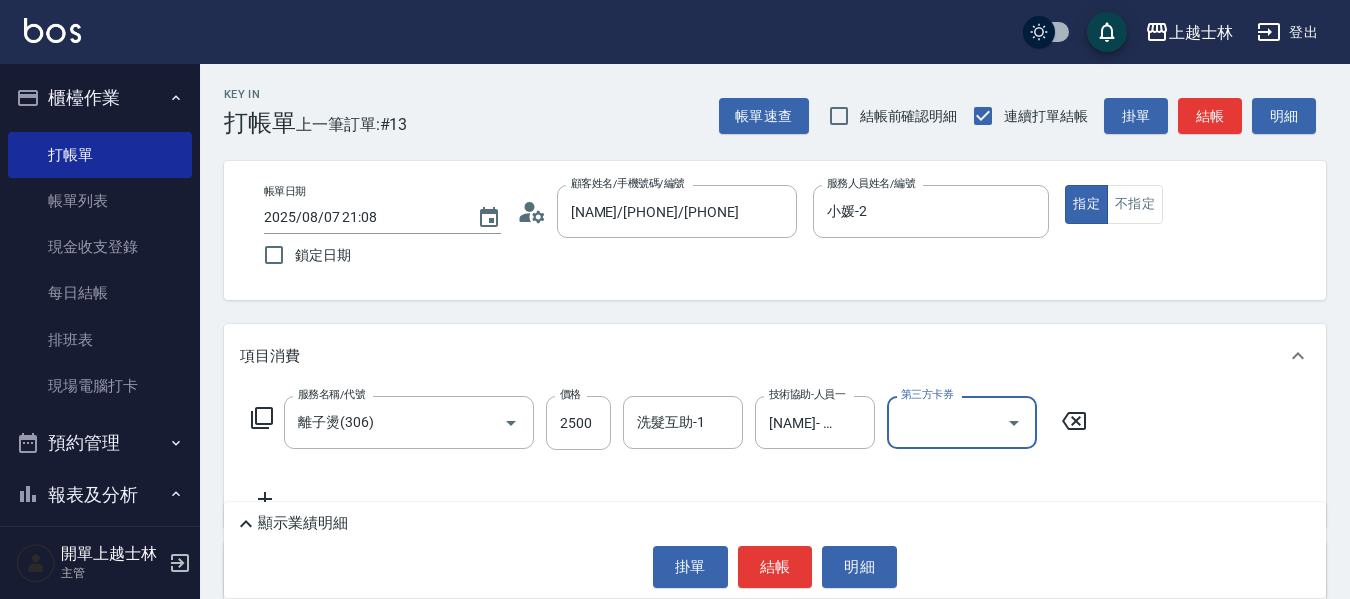 click 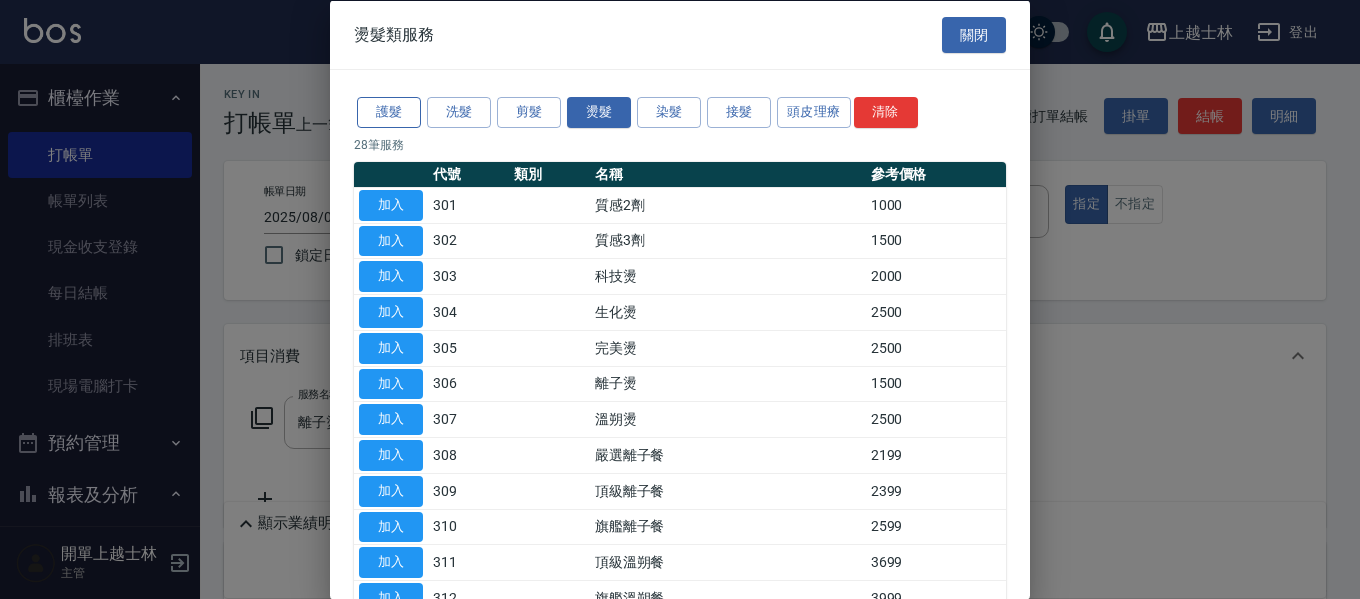 click on "護髮" at bounding box center [389, 112] 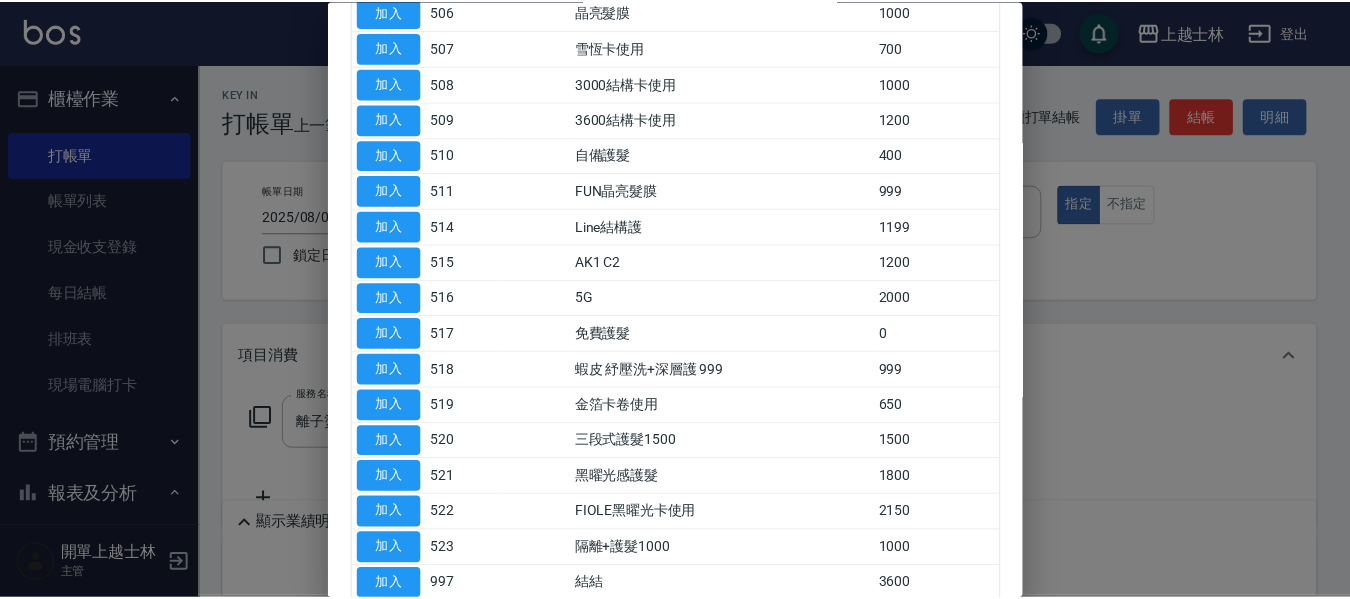 scroll, scrollTop: 400, scrollLeft: 0, axis: vertical 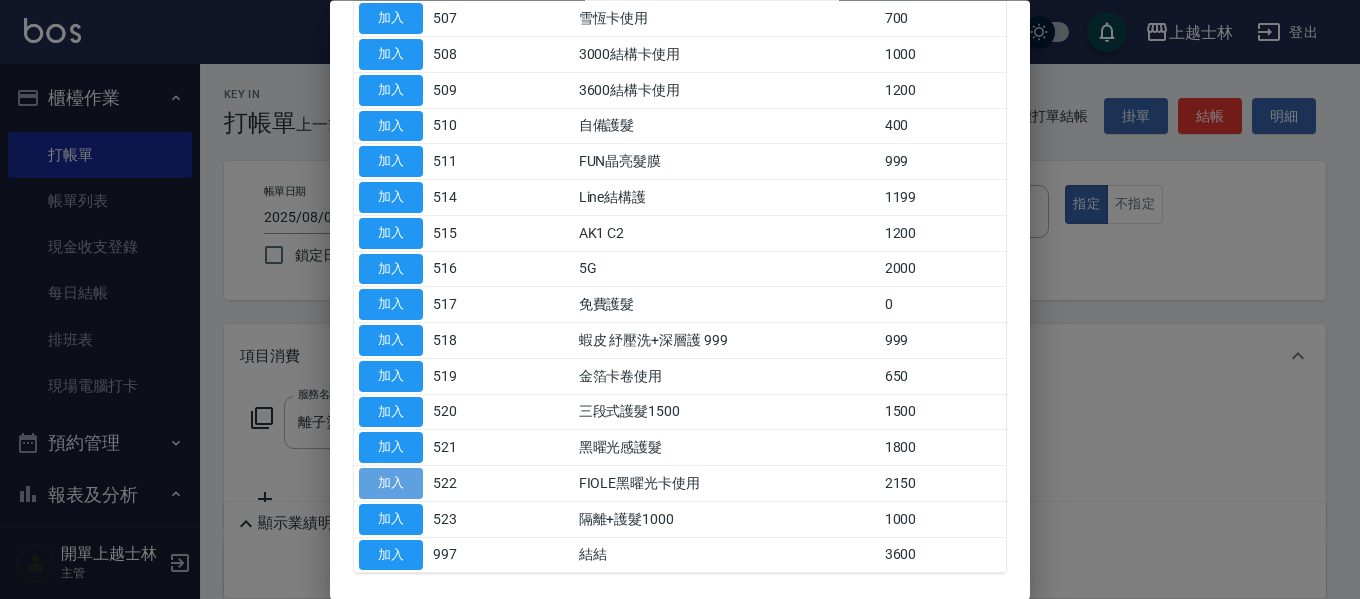click on "加入" at bounding box center [391, 484] 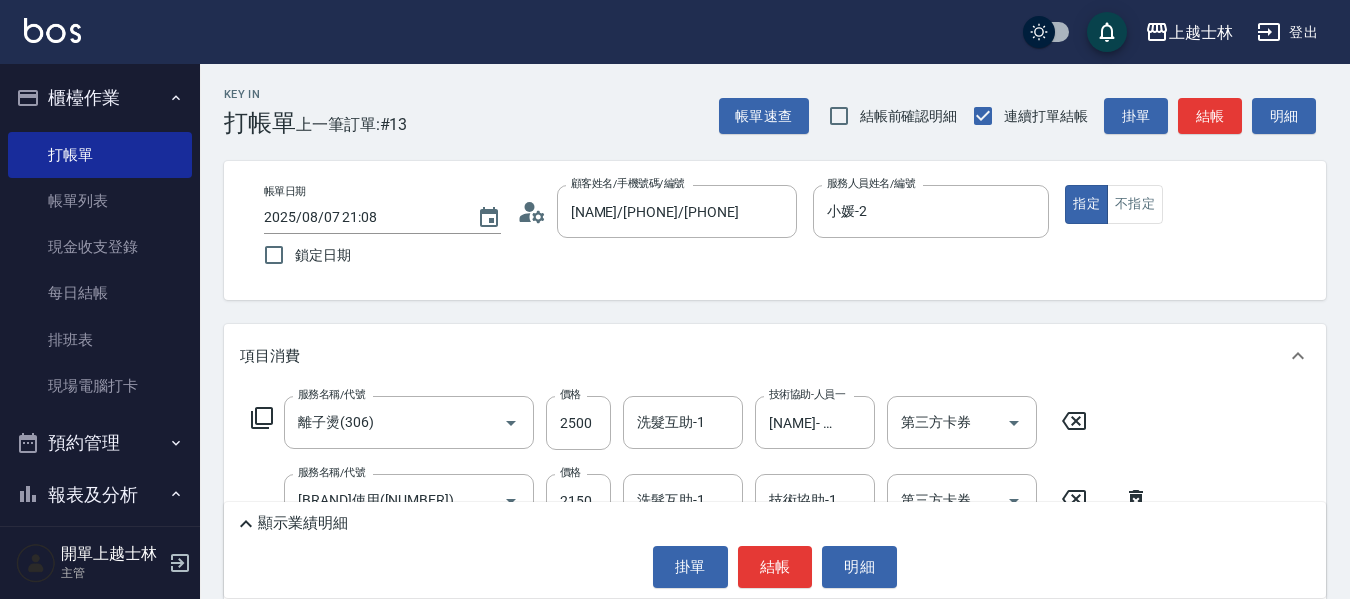 scroll, scrollTop: 100, scrollLeft: 0, axis: vertical 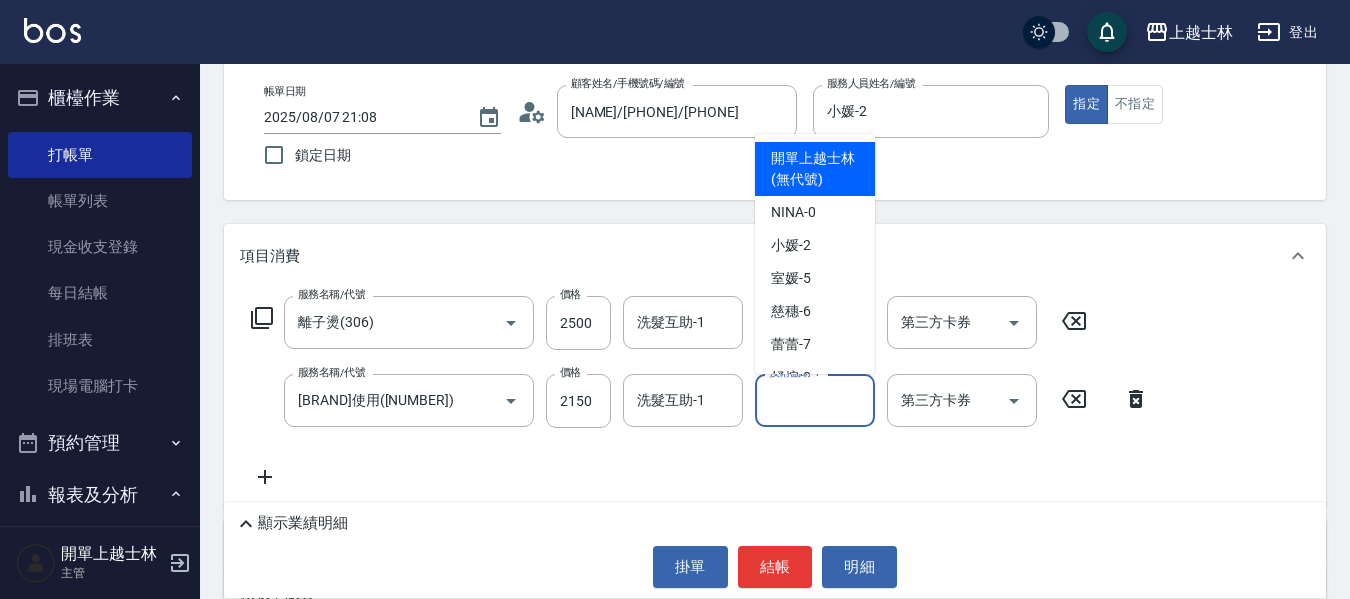 click on "技術協助-1" at bounding box center [815, 400] 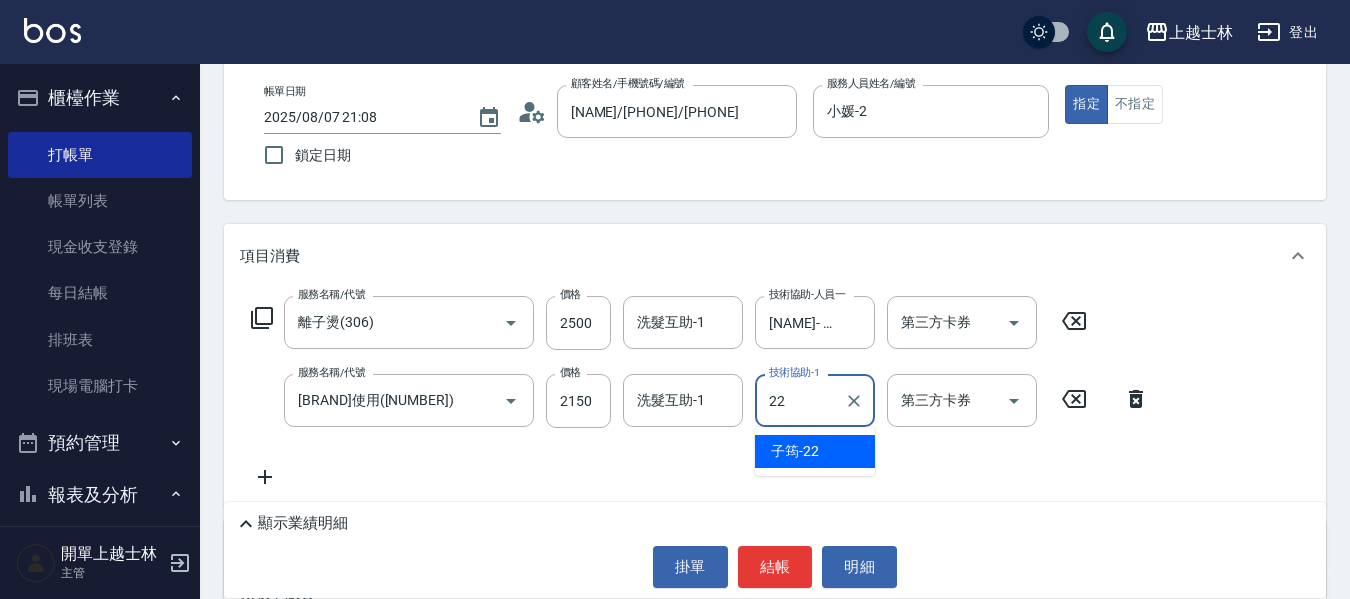 type on "子筠-22" 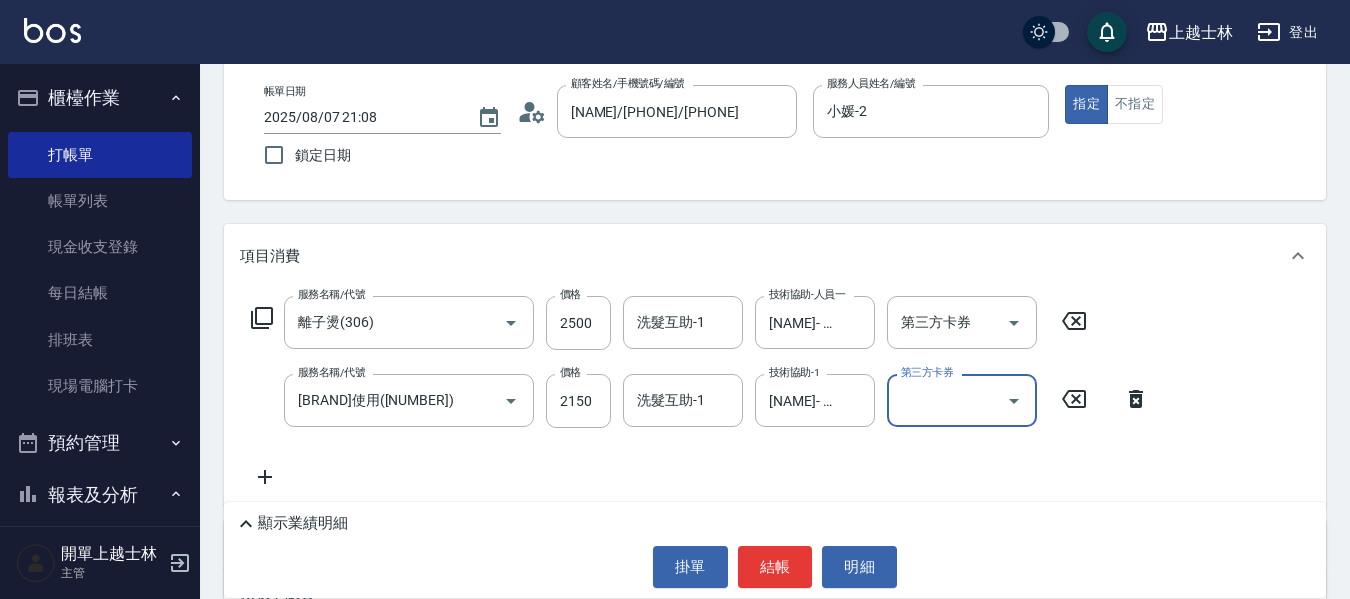 click on "第三方卡券" at bounding box center (947, 400) 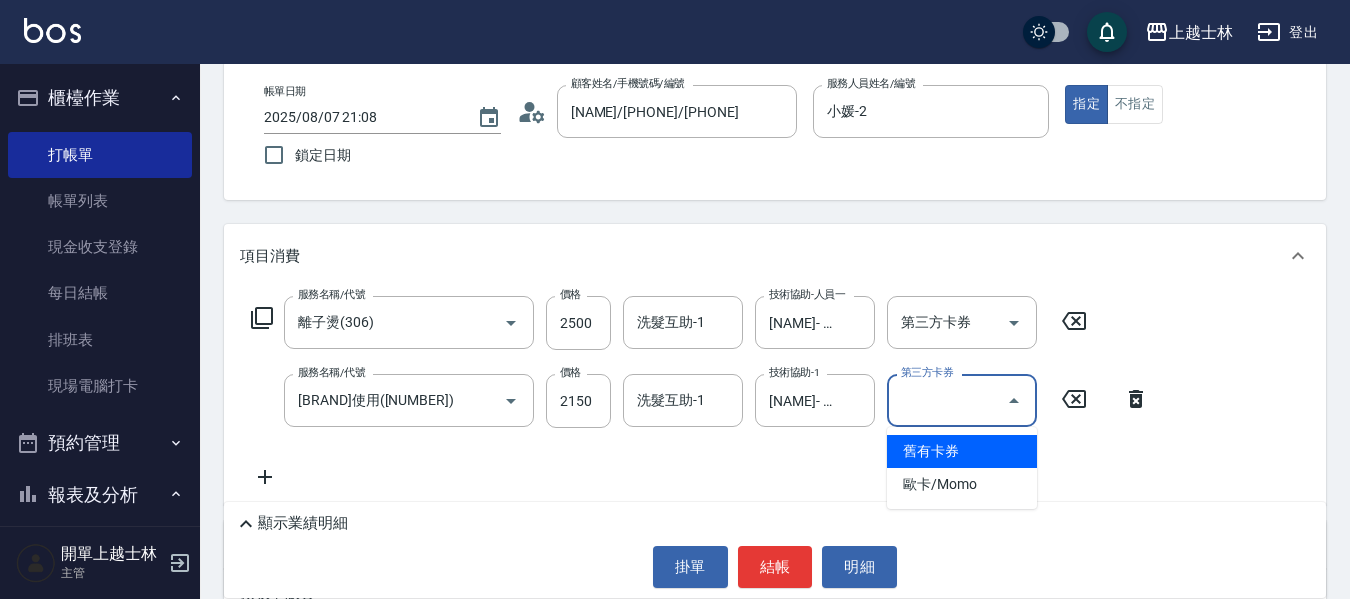 click on "舊有卡券" at bounding box center (962, 451) 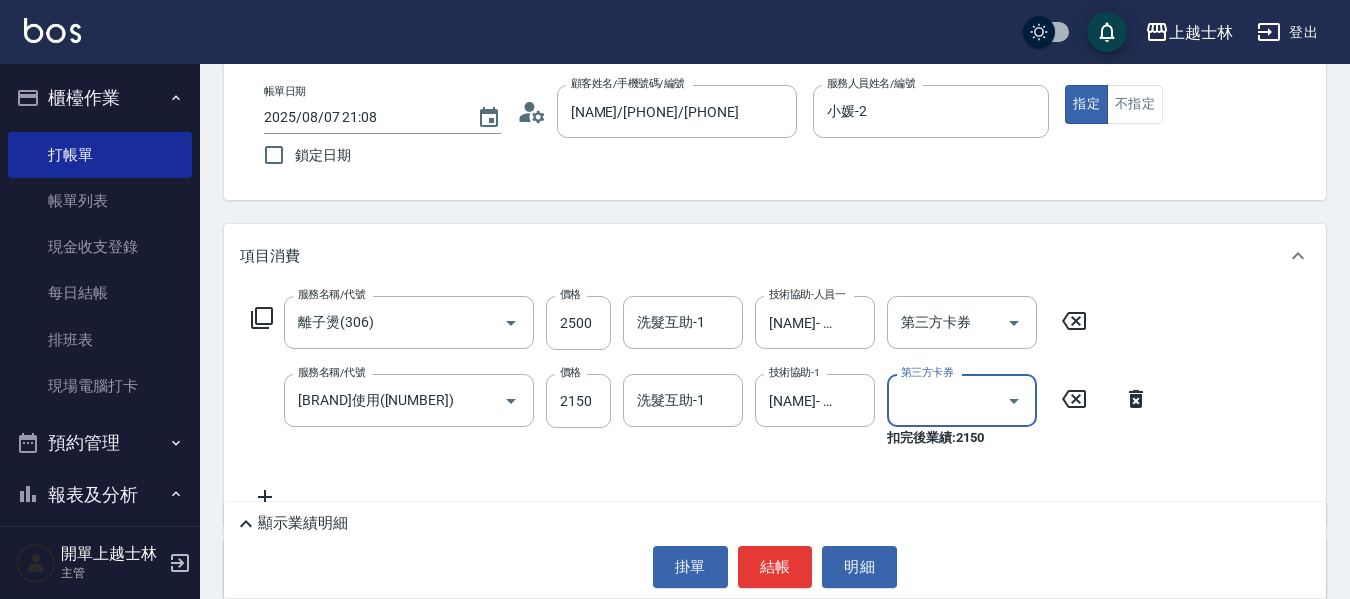 type on "舊有卡券" 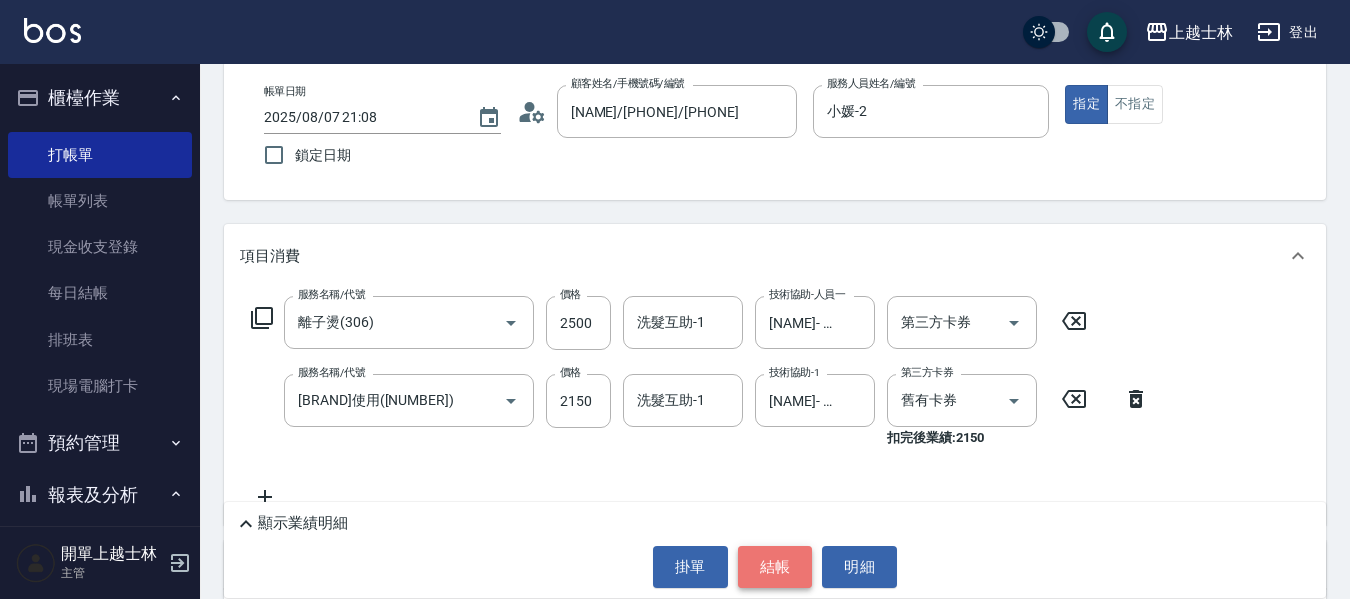 click on "結帳" at bounding box center [775, 567] 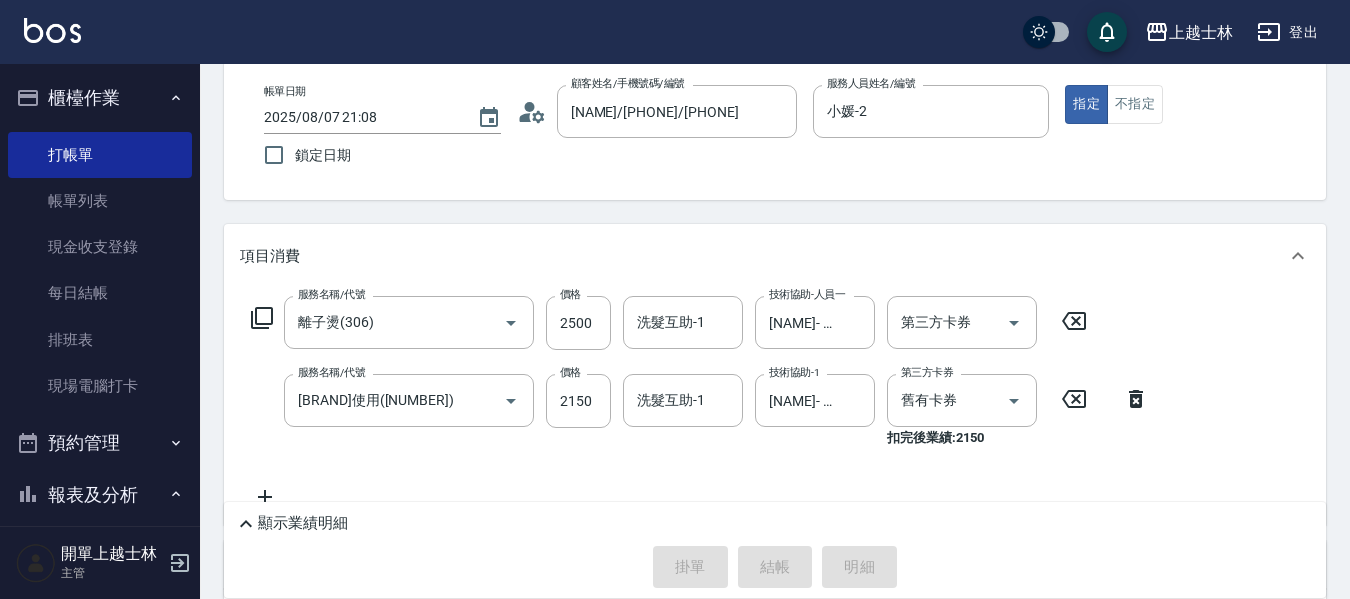 type 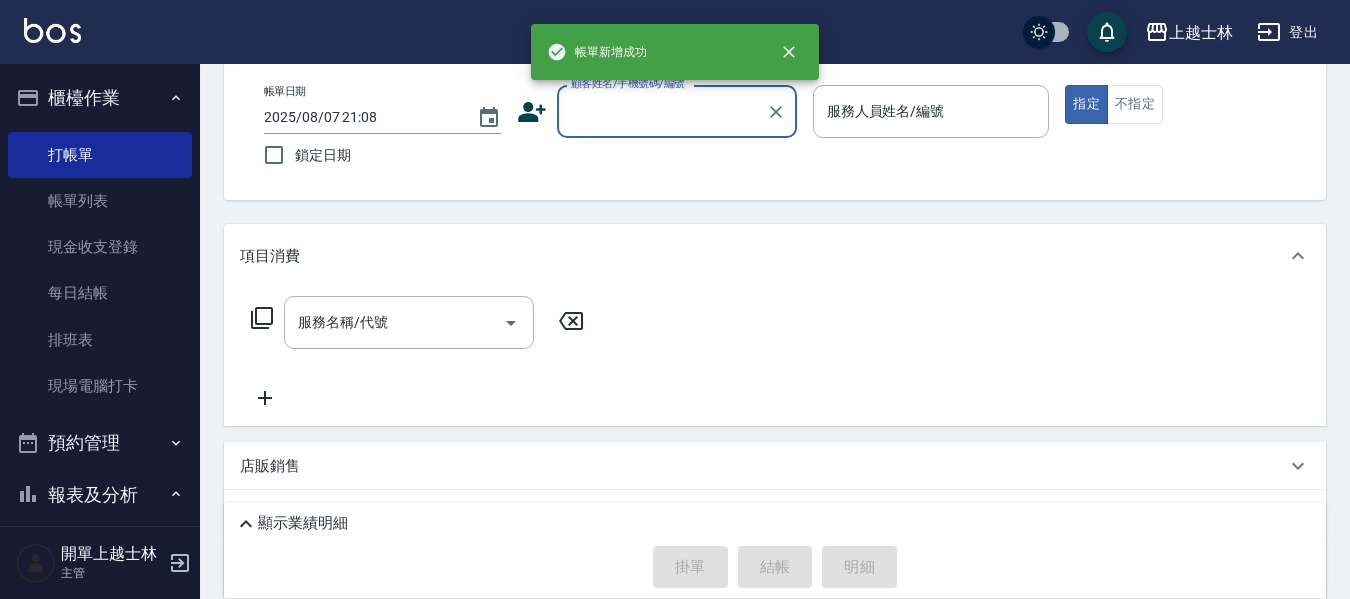 scroll, scrollTop: 0, scrollLeft: 0, axis: both 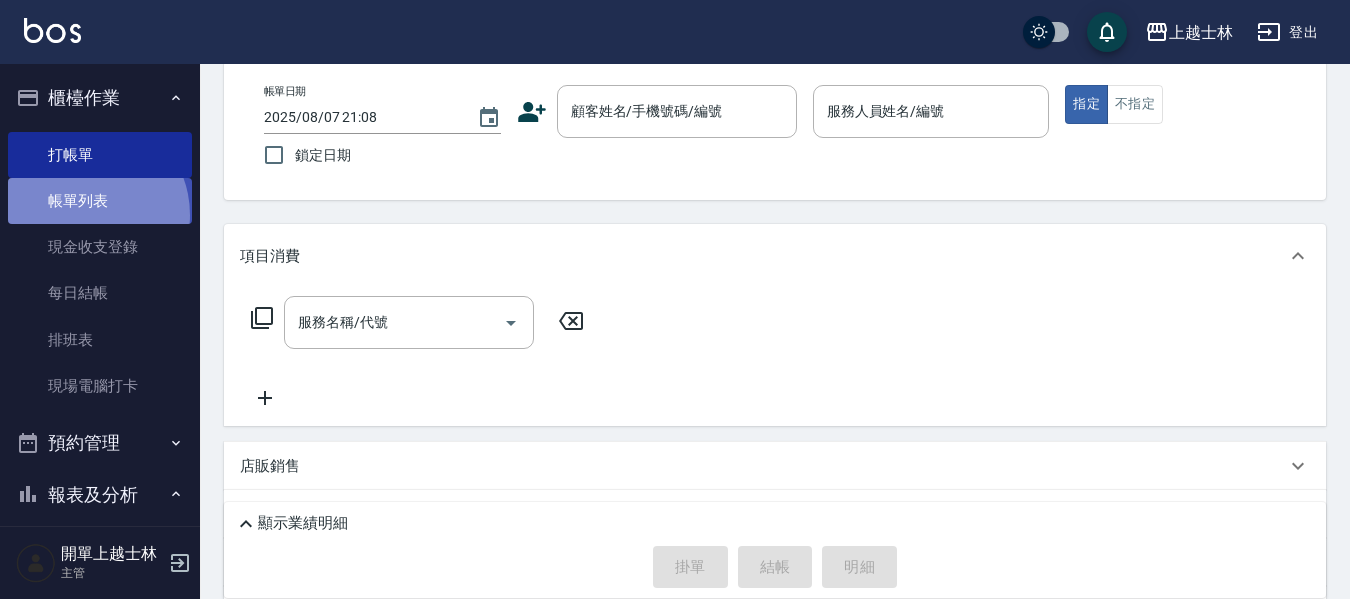 click on "帳單列表" at bounding box center [100, 201] 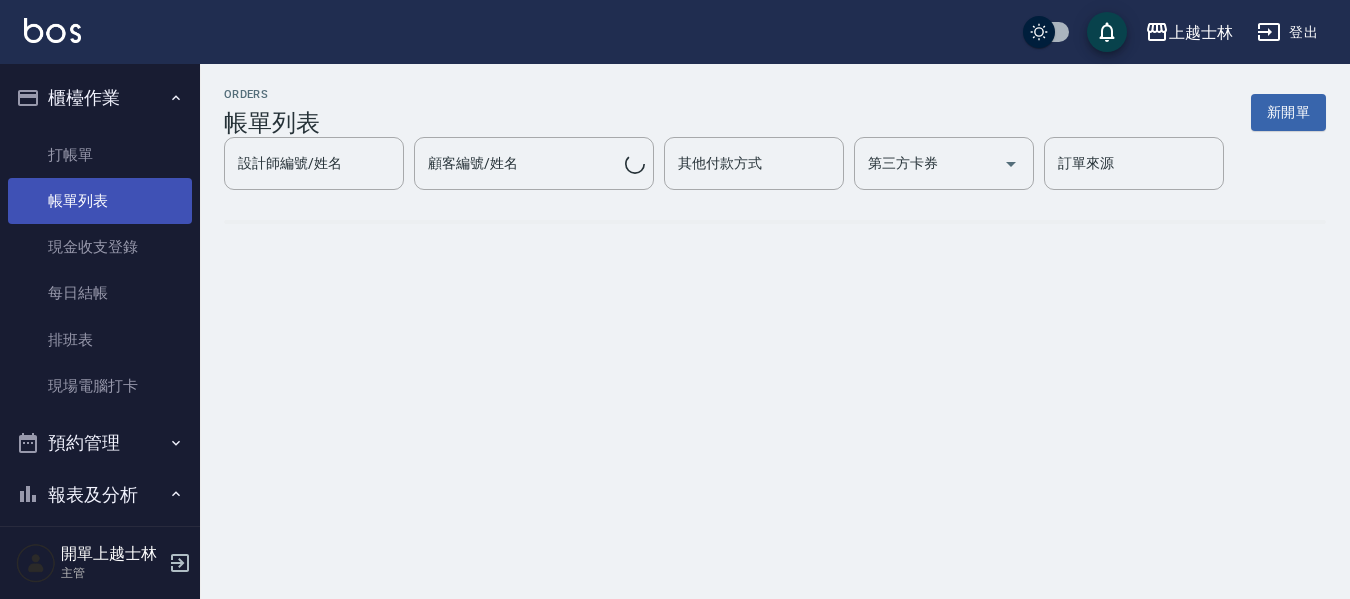 scroll, scrollTop: 0, scrollLeft: 0, axis: both 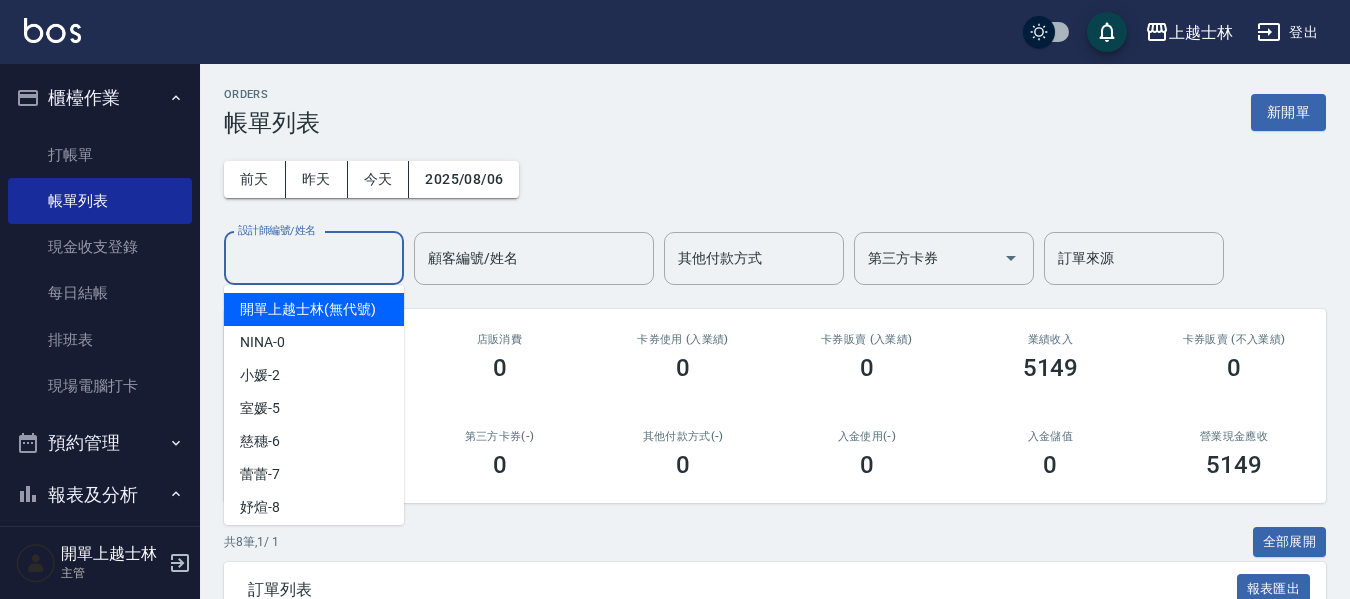 click on "設計師編號/姓名" at bounding box center (314, 258) 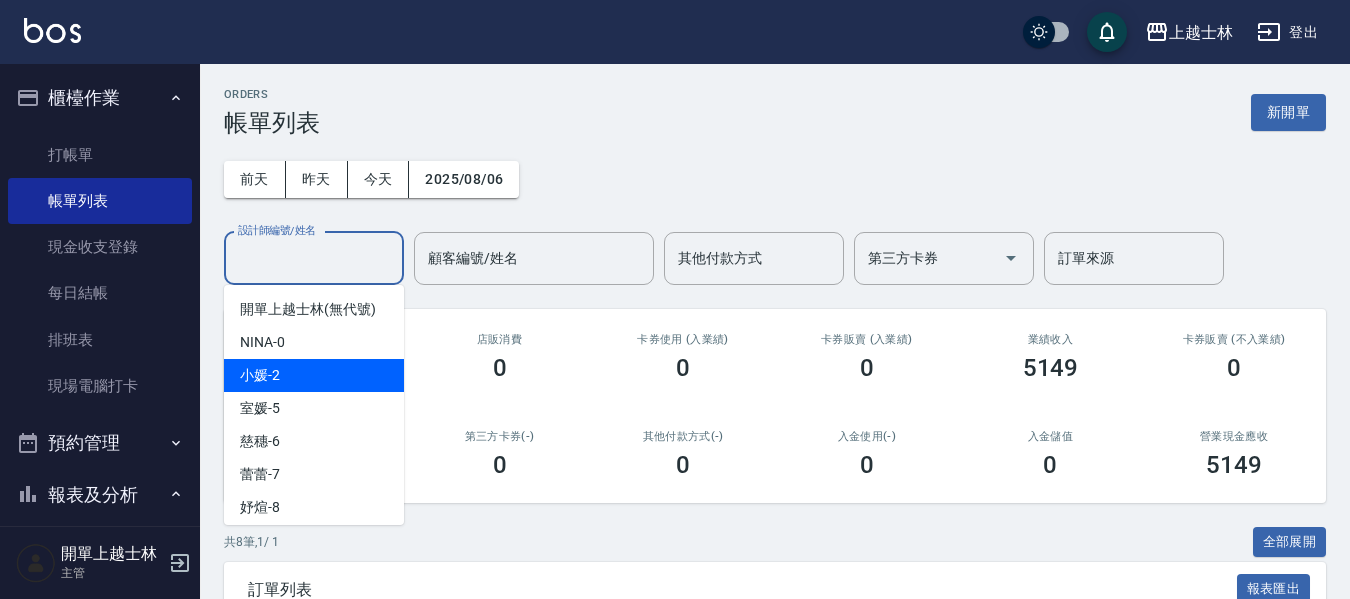 click on "小媛 -2" at bounding box center [314, 375] 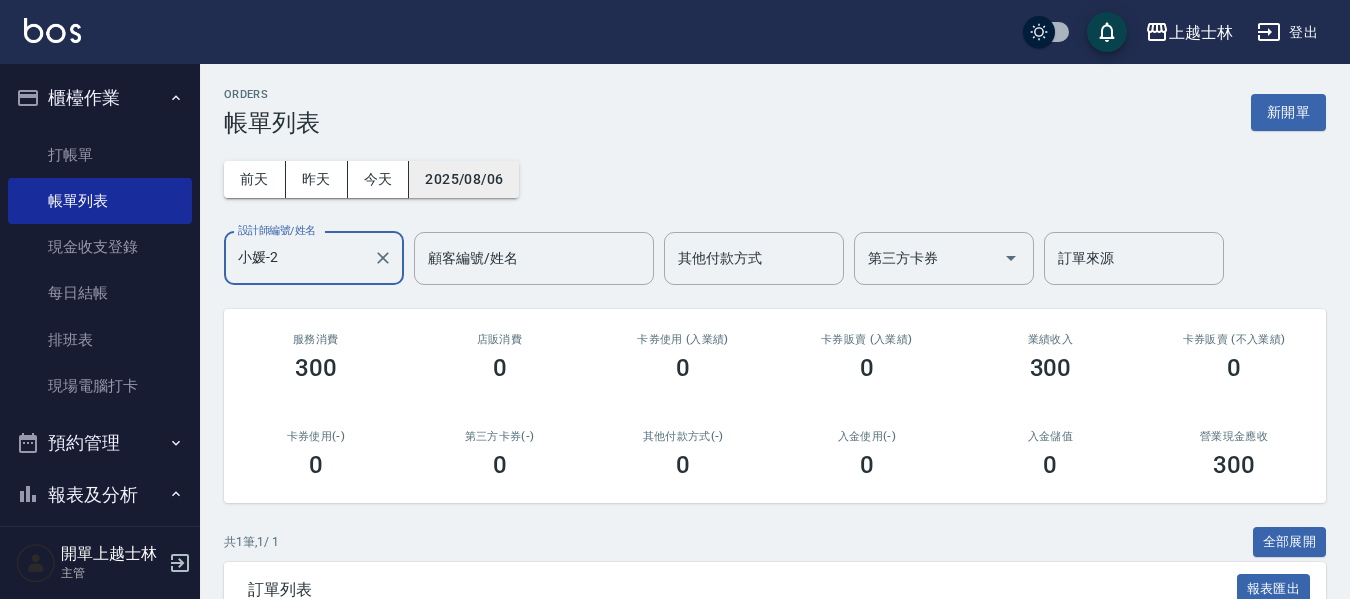 click on "2025/08/06" at bounding box center [464, 179] 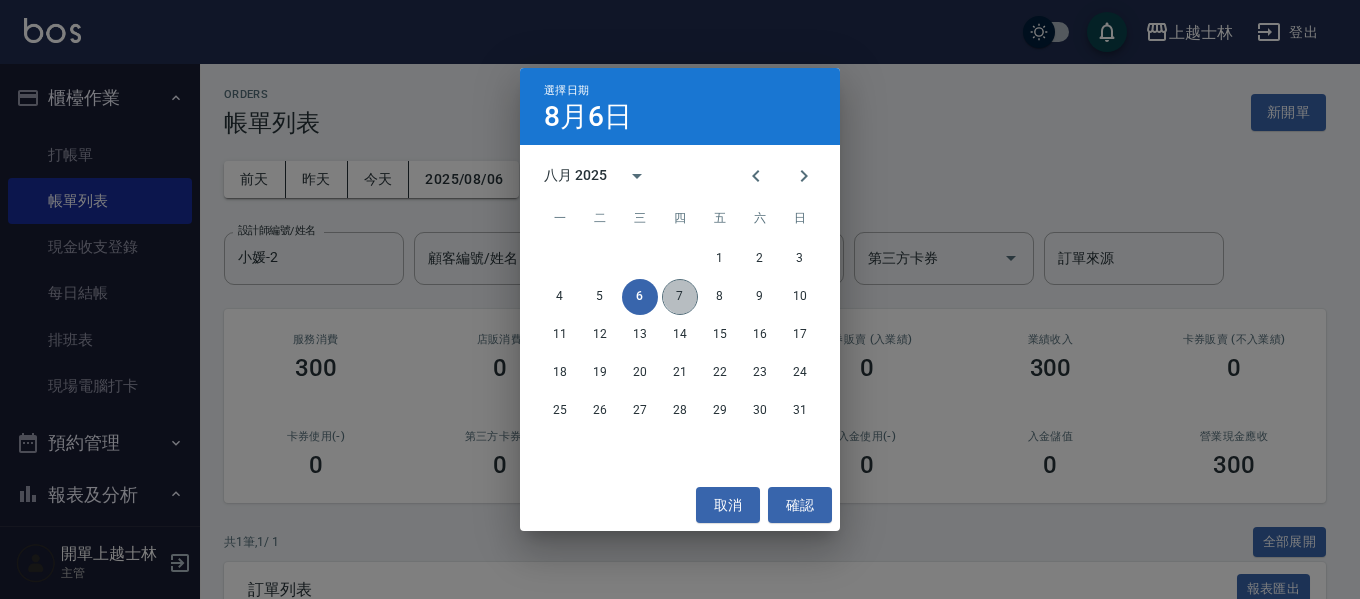 click on "7" at bounding box center [680, 297] 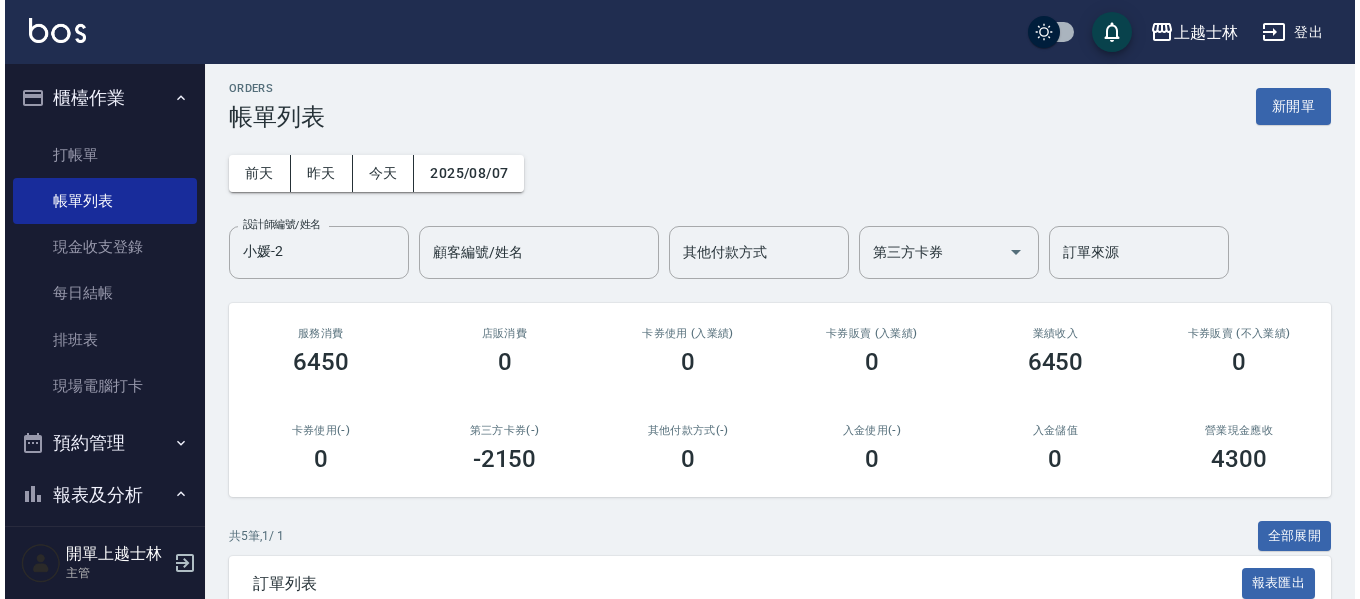 scroll, scrollTop: 0, scrollLeft: 0, axis: both 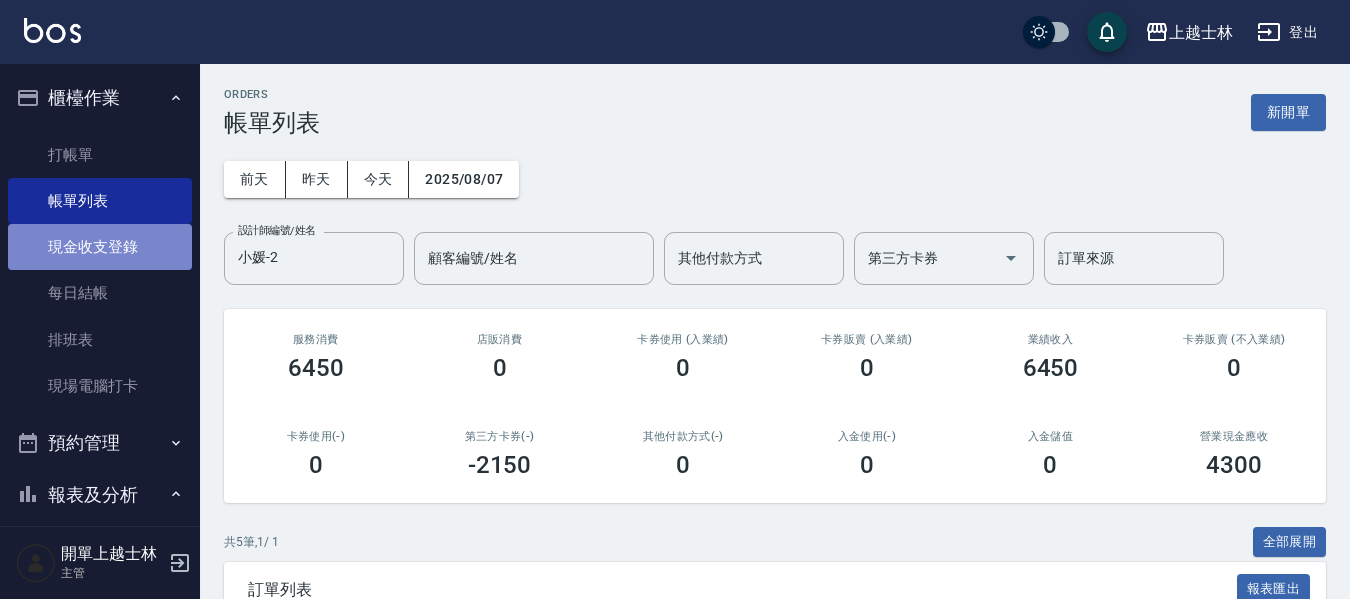 click on "現金收支登錄" at bounding box center (100, 247) 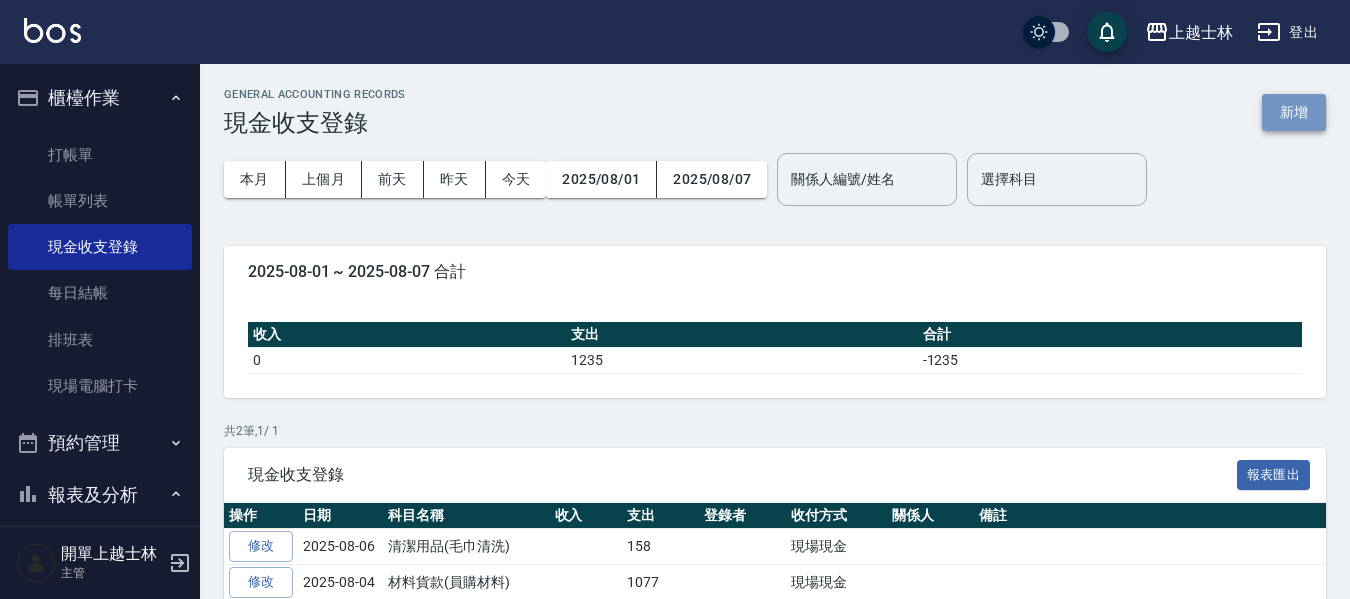 click on "新增" at bounding box center (1294, 112) 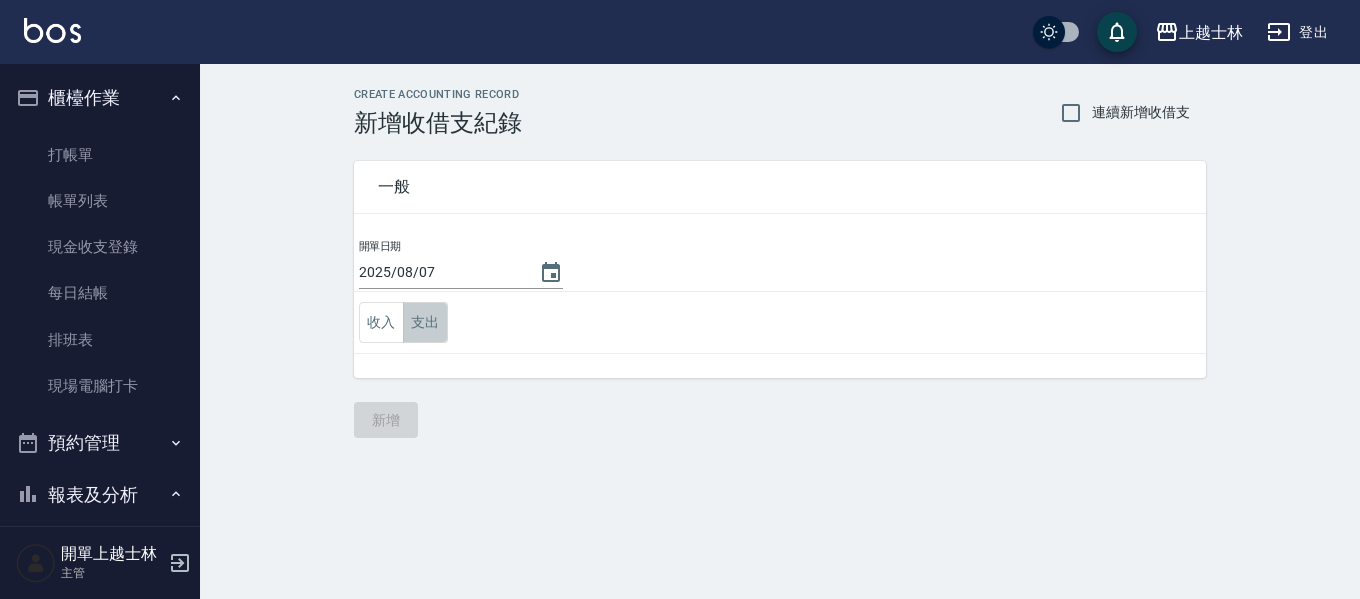 click on "支出" at bounding box center [425, 322] 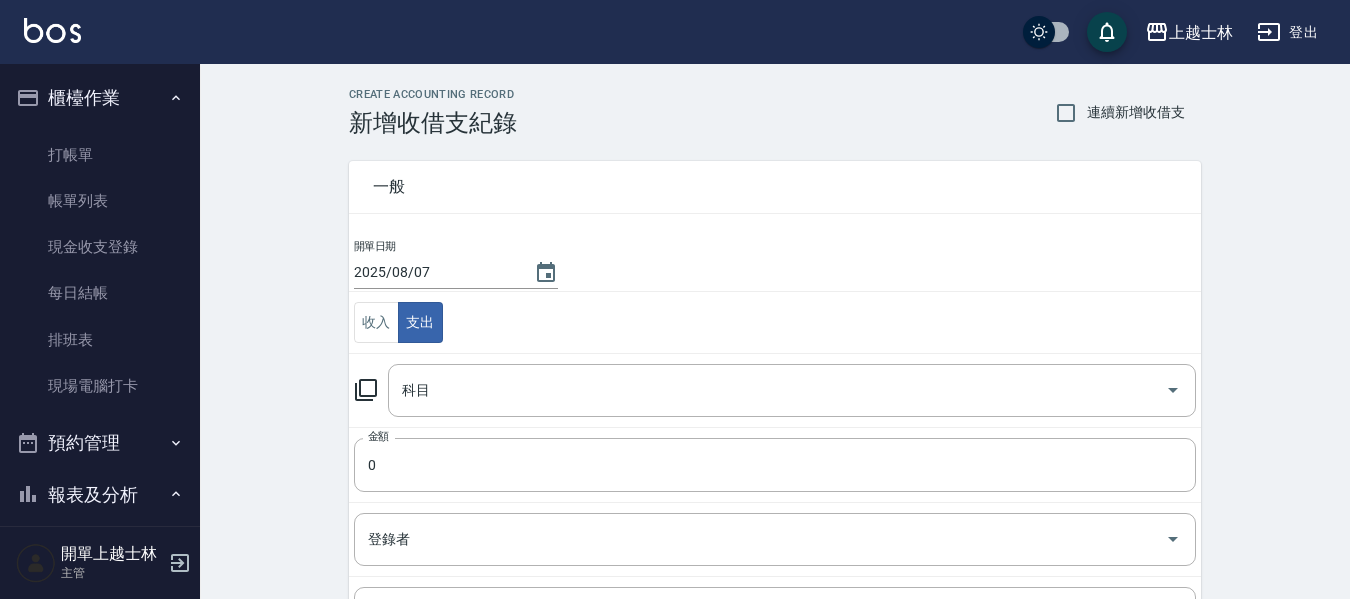click 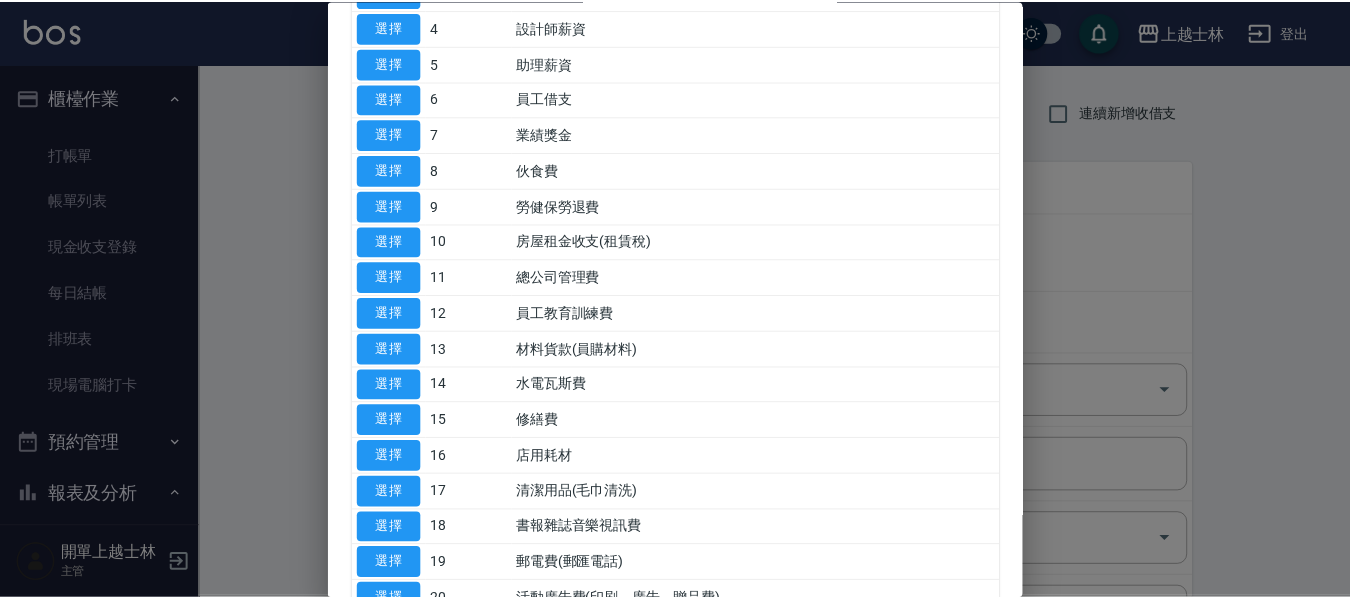 scroll, scrollTop: 300, scrollLeft: 0, axis: vertical 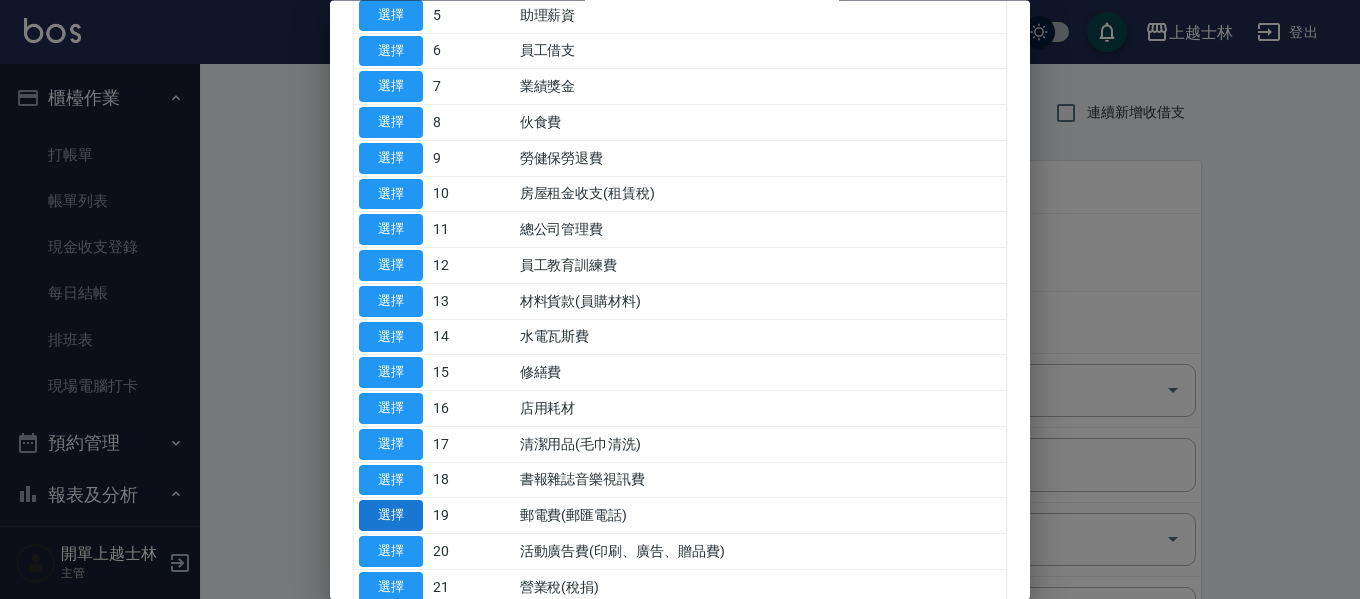 click on "選擇" at bounding box center (391, 516) 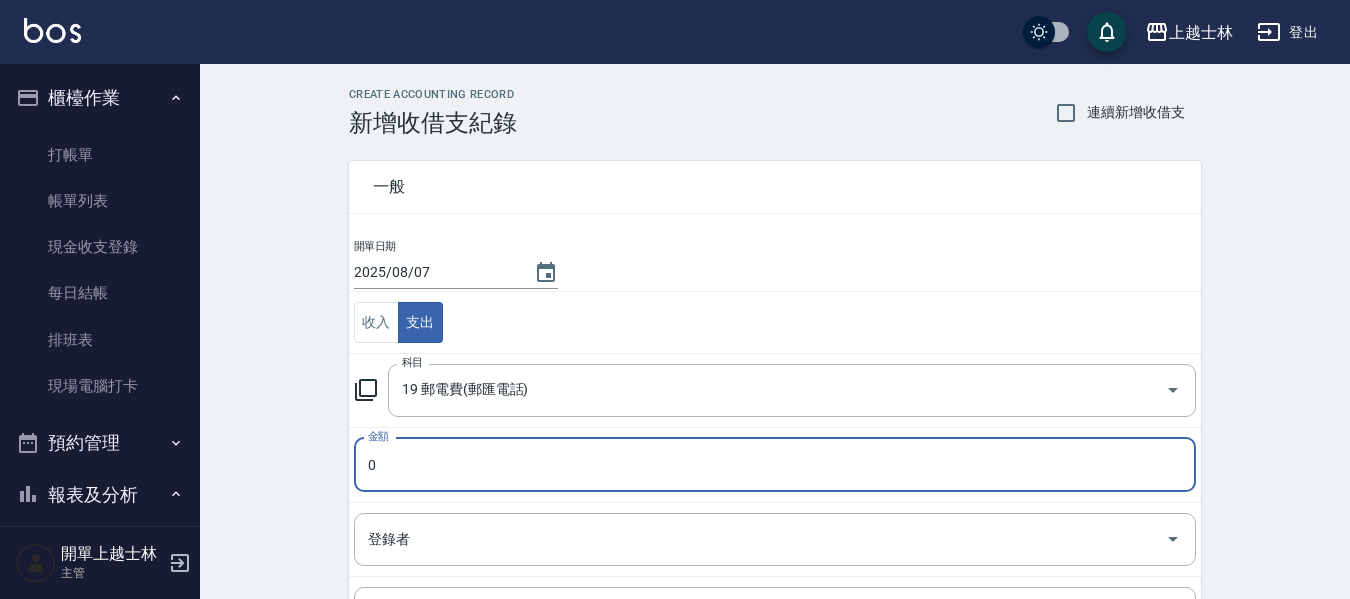 click on "0" at bounding box center (775, 465) 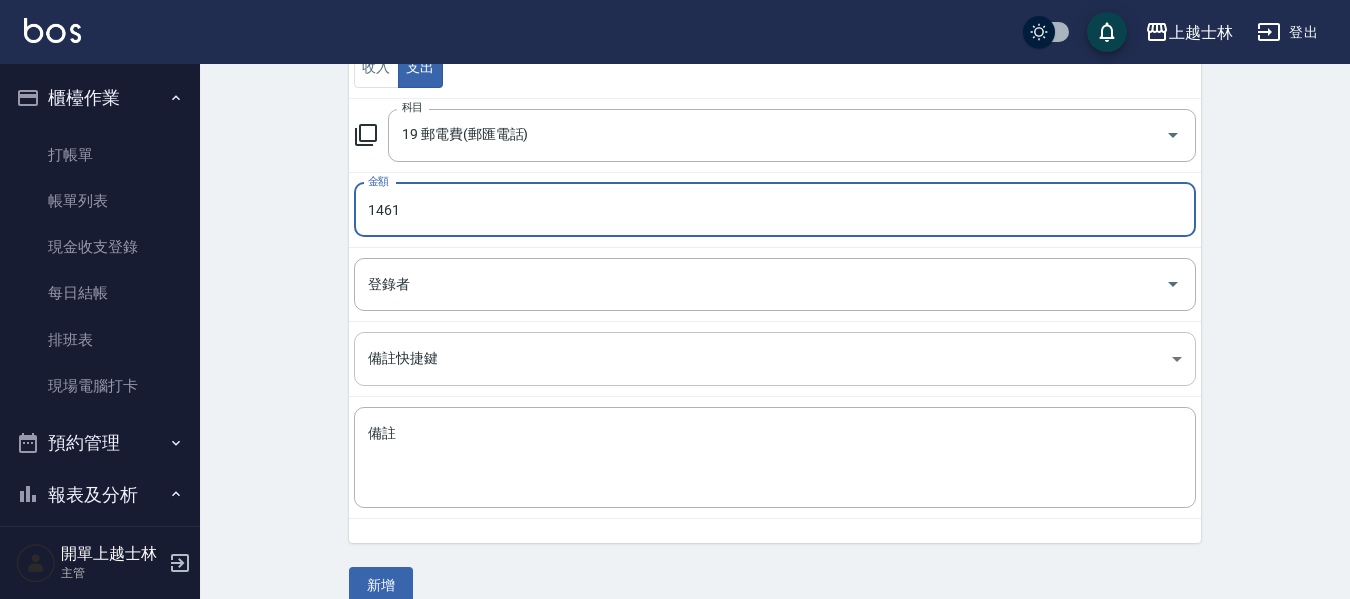 scroll, scrollTop: 284, scrollLeft: 0, axis: vertical 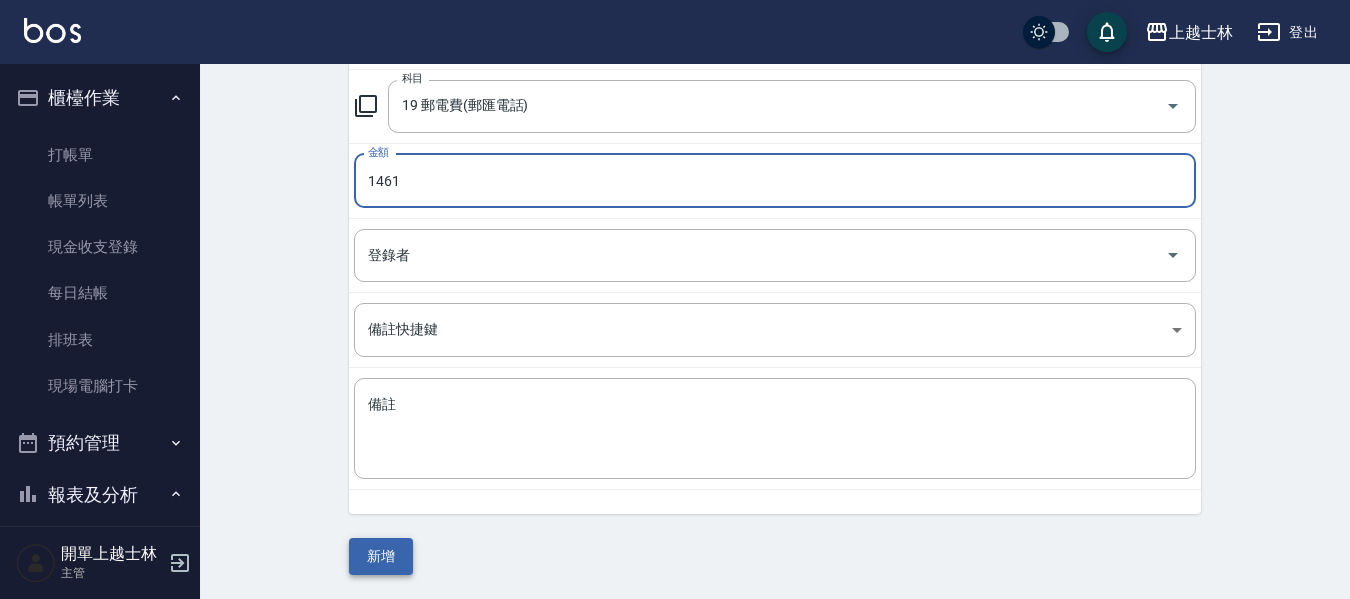 type on "1461" 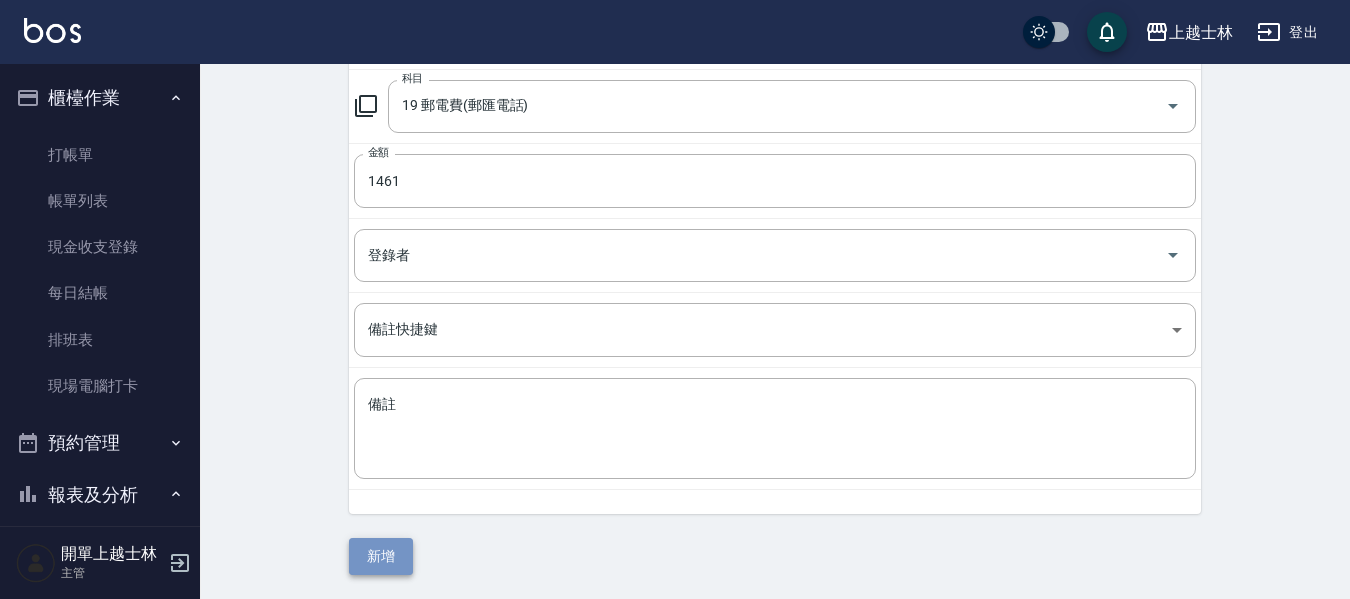 click on "新增" at bounding box center [381, 556] 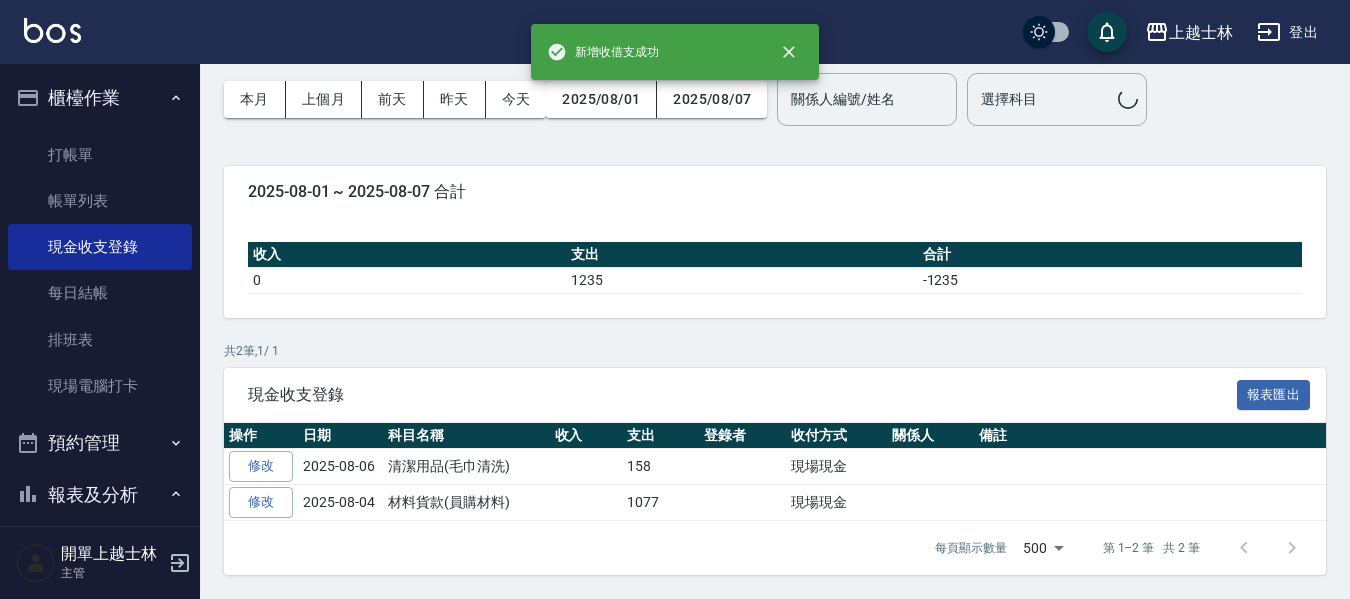 scroll, scrollTop: 0, scrollLeft: 0, axis: both 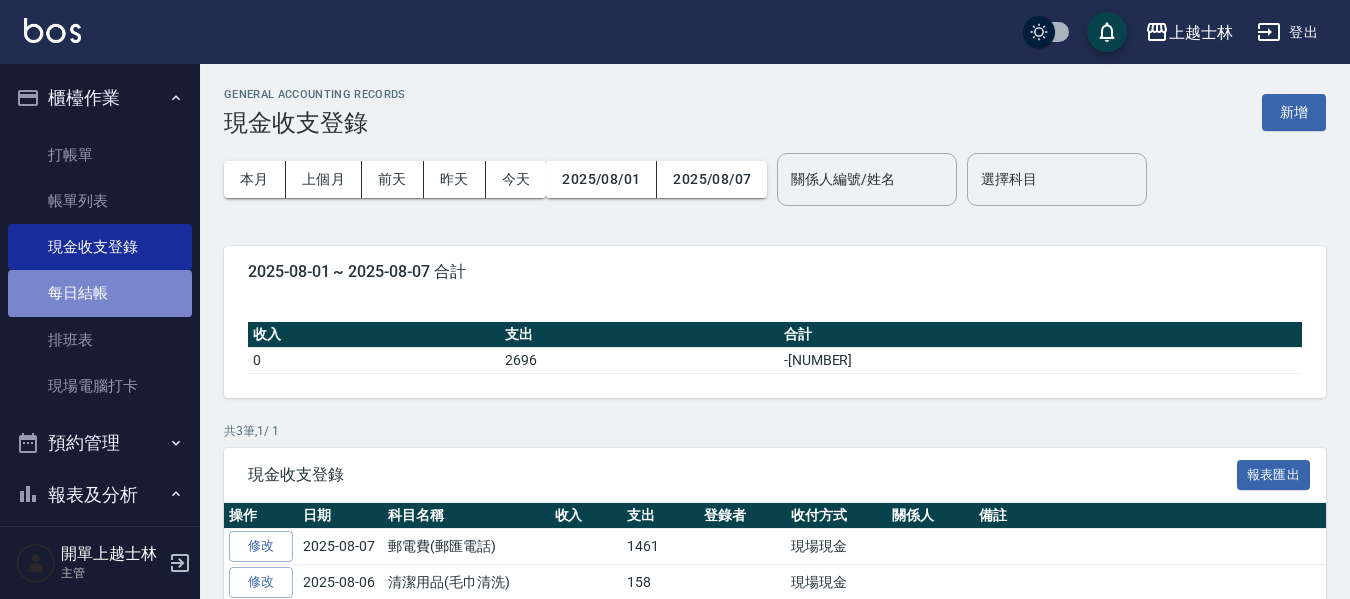 click on "每日結帳" at bounding box center (100, 293) 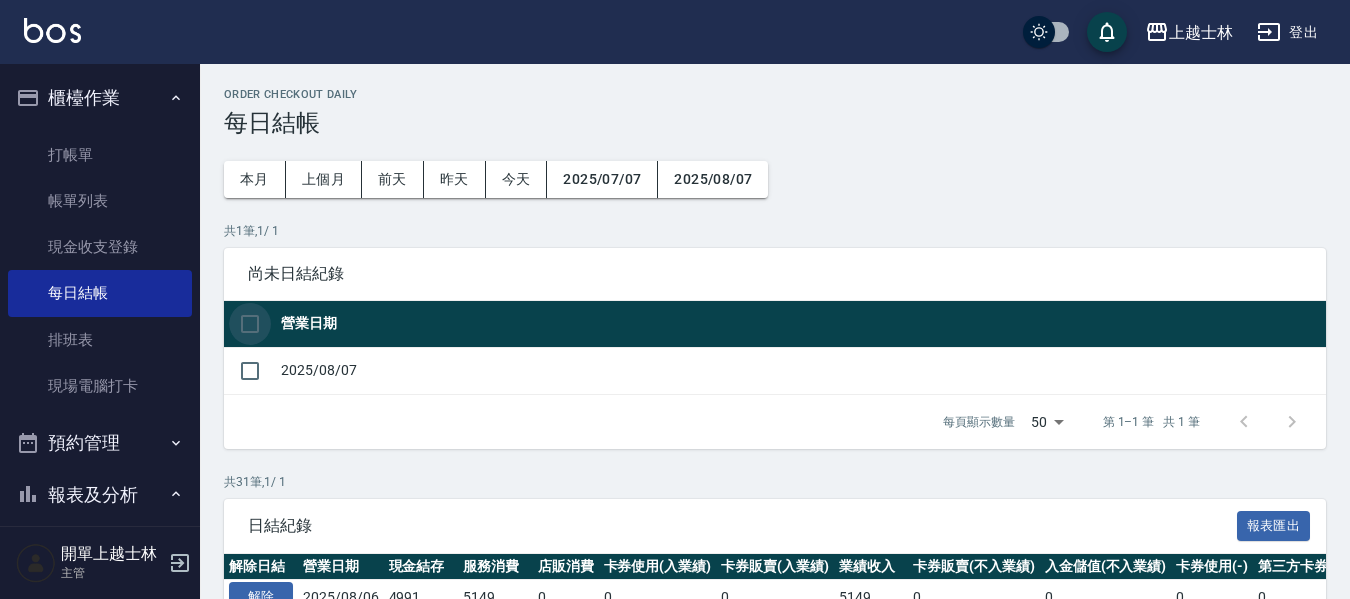 click at bounding box center (250, 324) 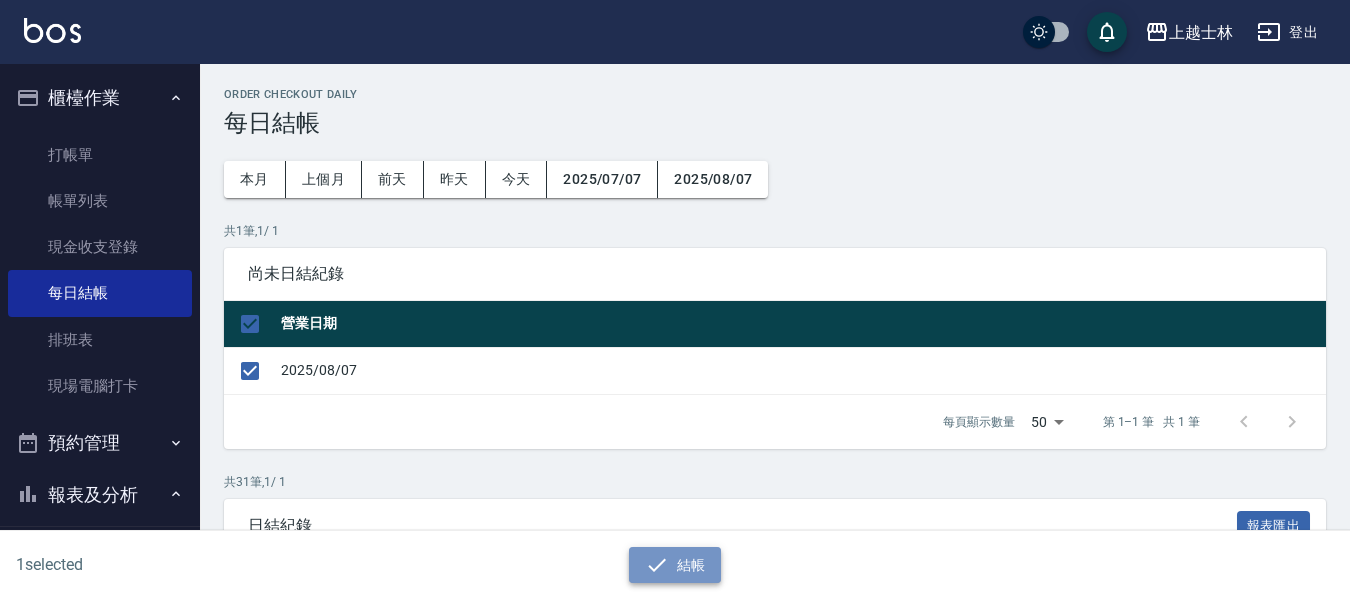 click on "結帳" at bounding box center (675, 565) 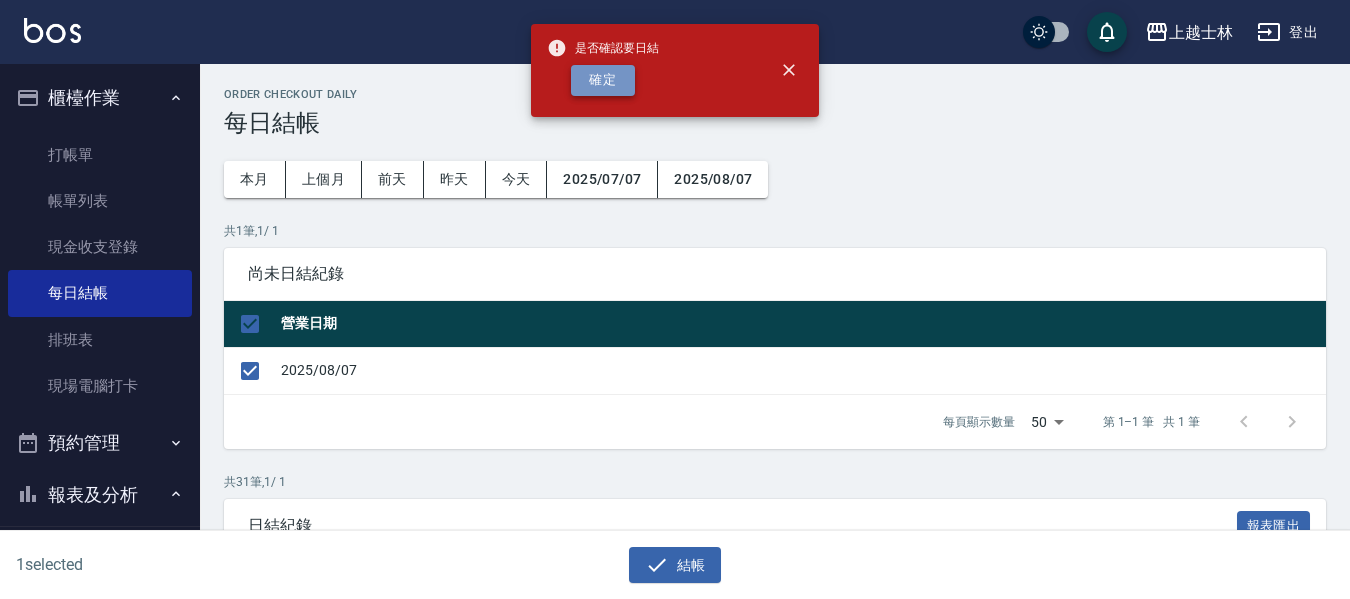 click on "確定" at bounding box center (603, 80) 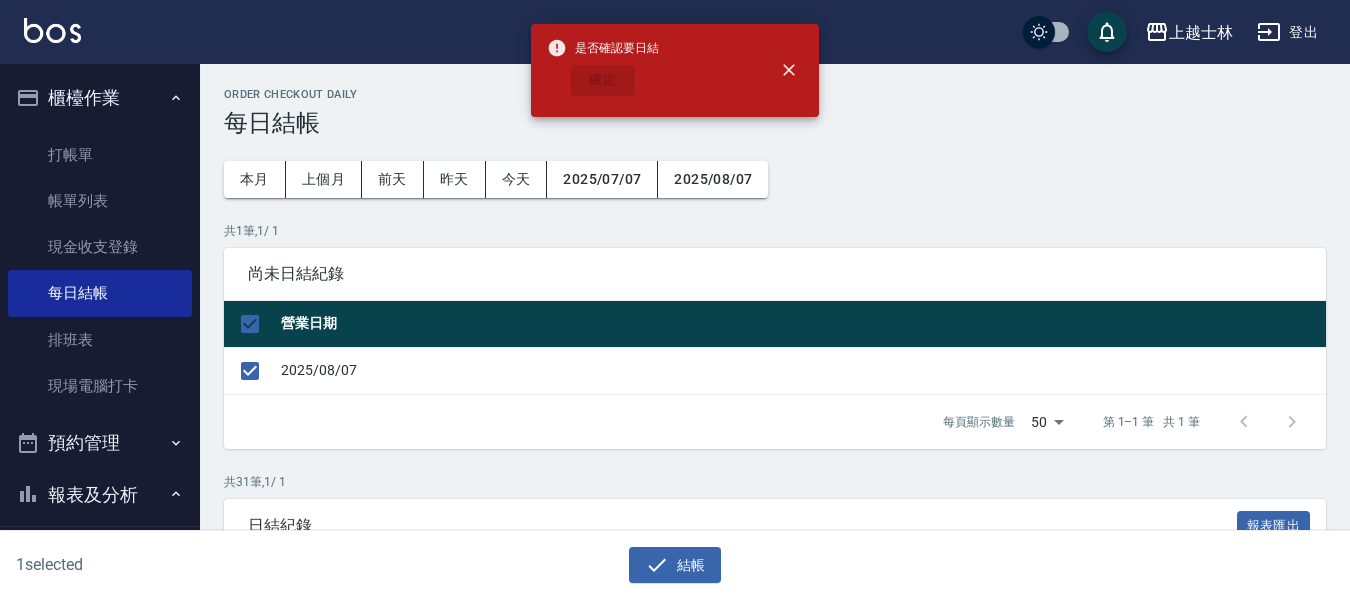checkbox on "false" 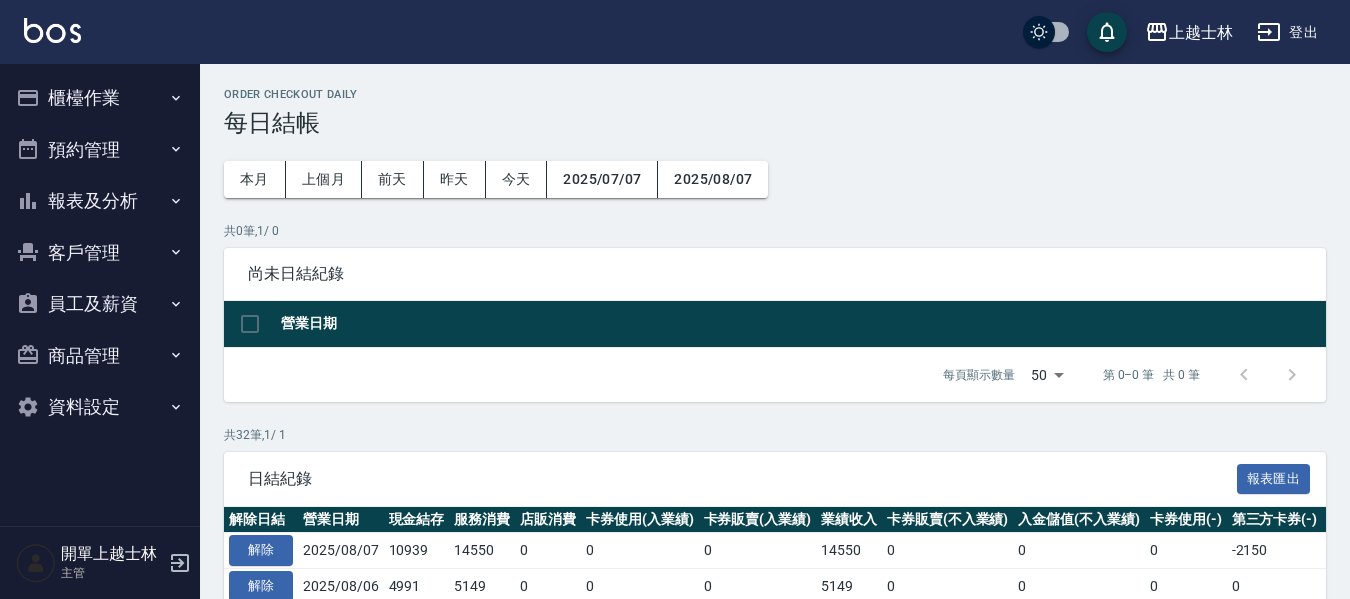 scroll, scrollTop: 0, scrollLeft: 0, axis: both 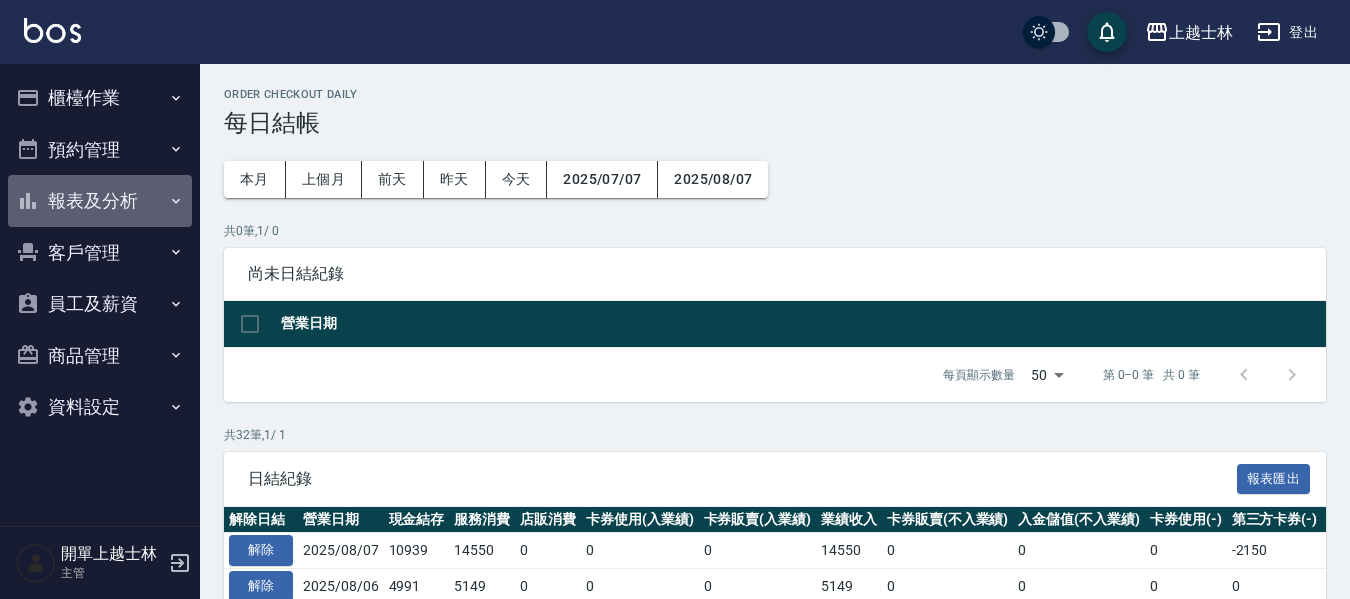 click on "報表及分析" at bounding box center (100, 201) 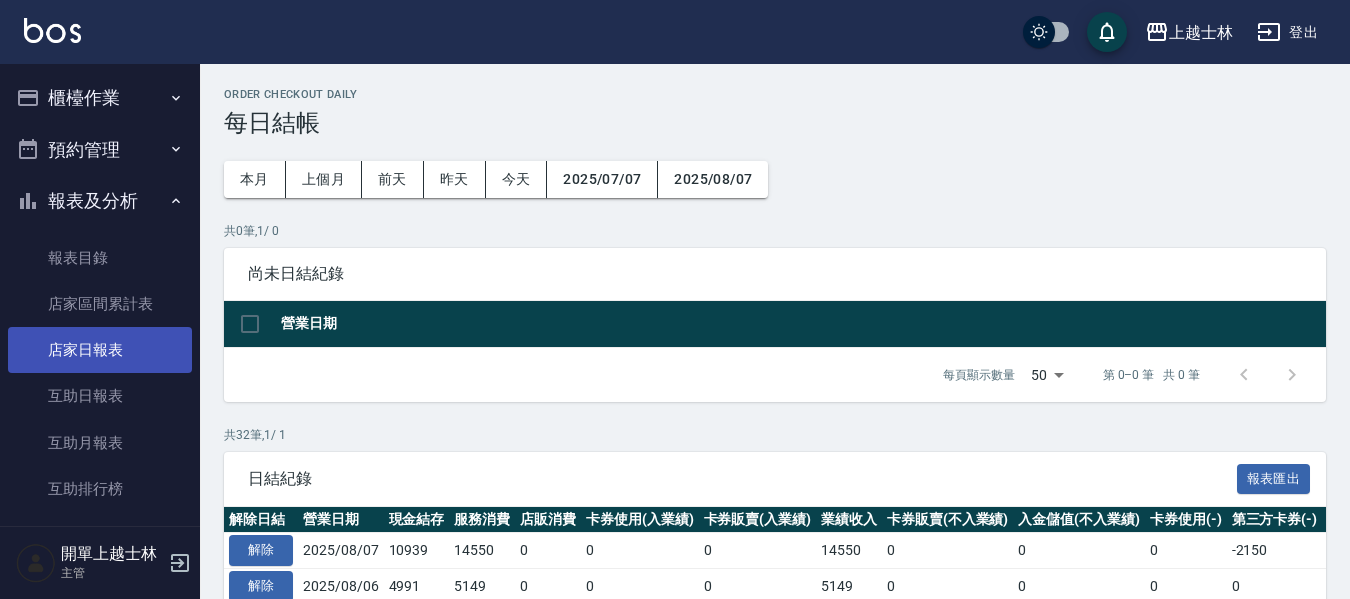 click on "店家日報表" at bounding box center [100, 350] 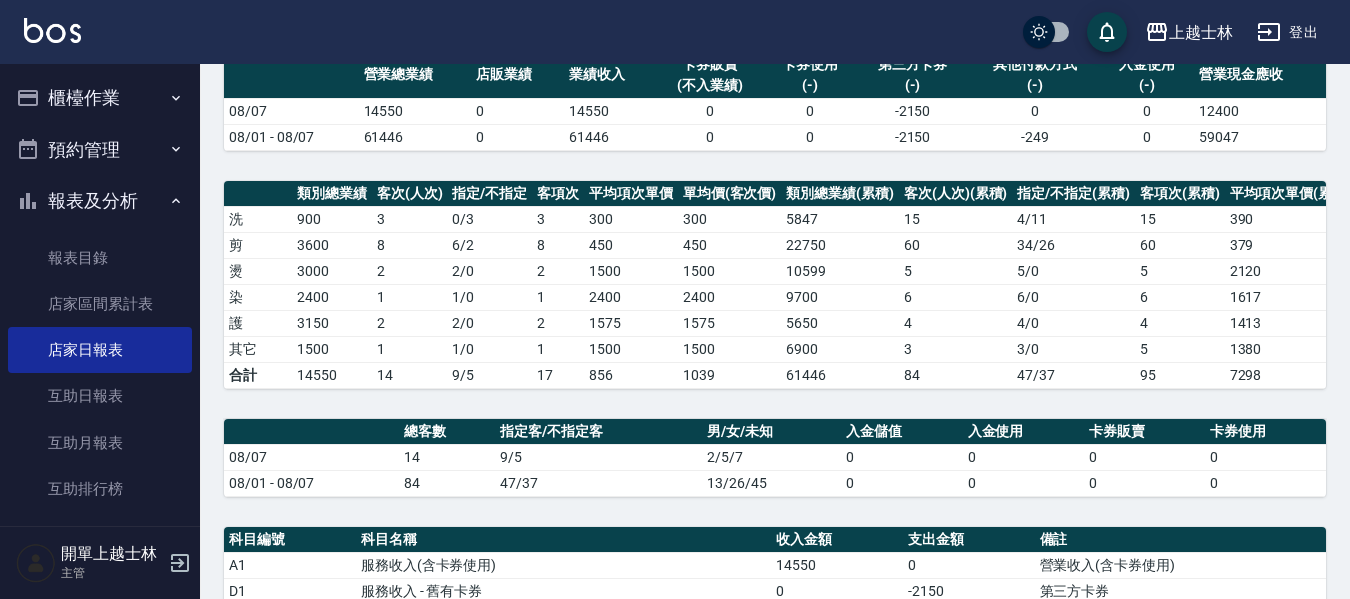 scroll, scrollTop: 400, scrollLeft: 0, axis: vertical 